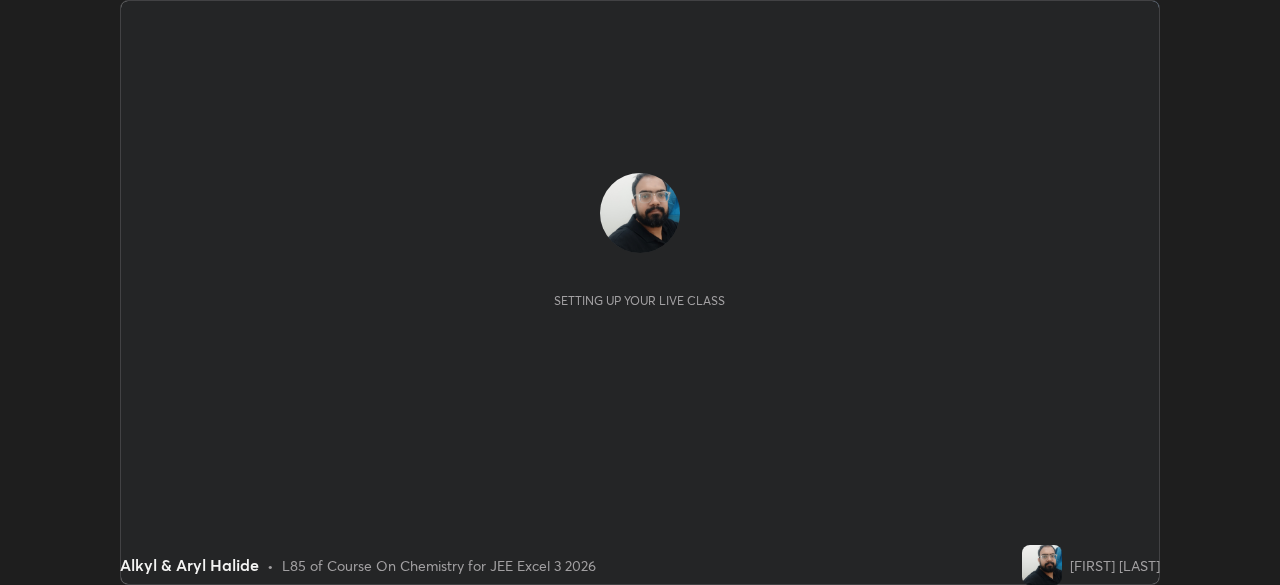 scroll, scrollTop: 0, scrollLeft: 0, axis: both 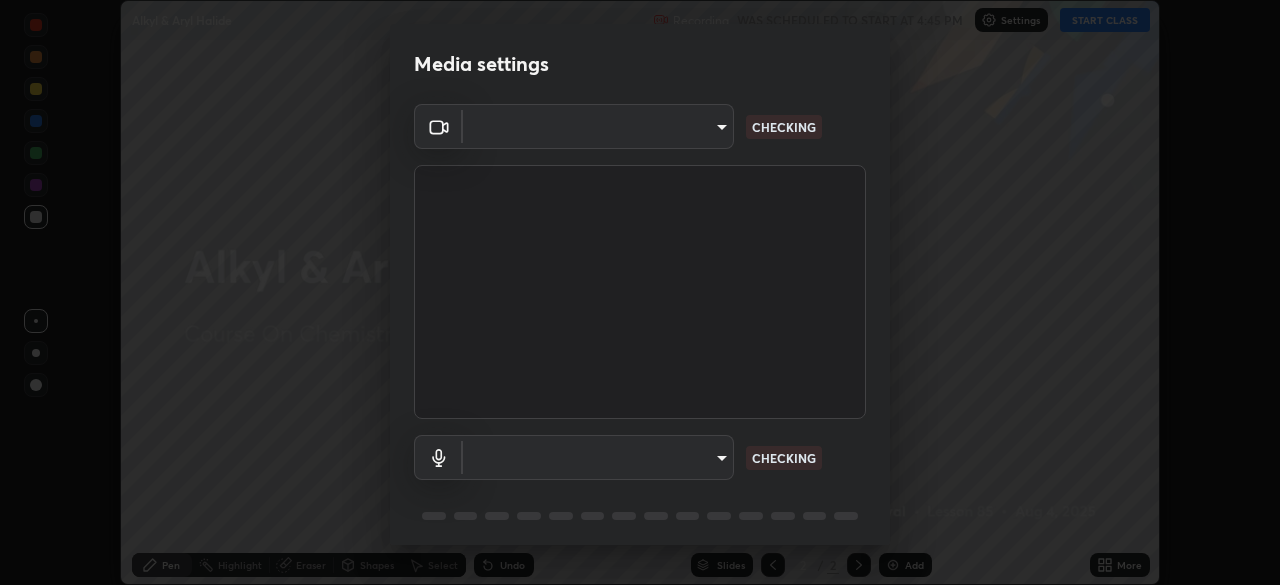 type on "718deecf834a2402e9859888758a2701a1d92989cf10273566d2a6ce3300f65d" 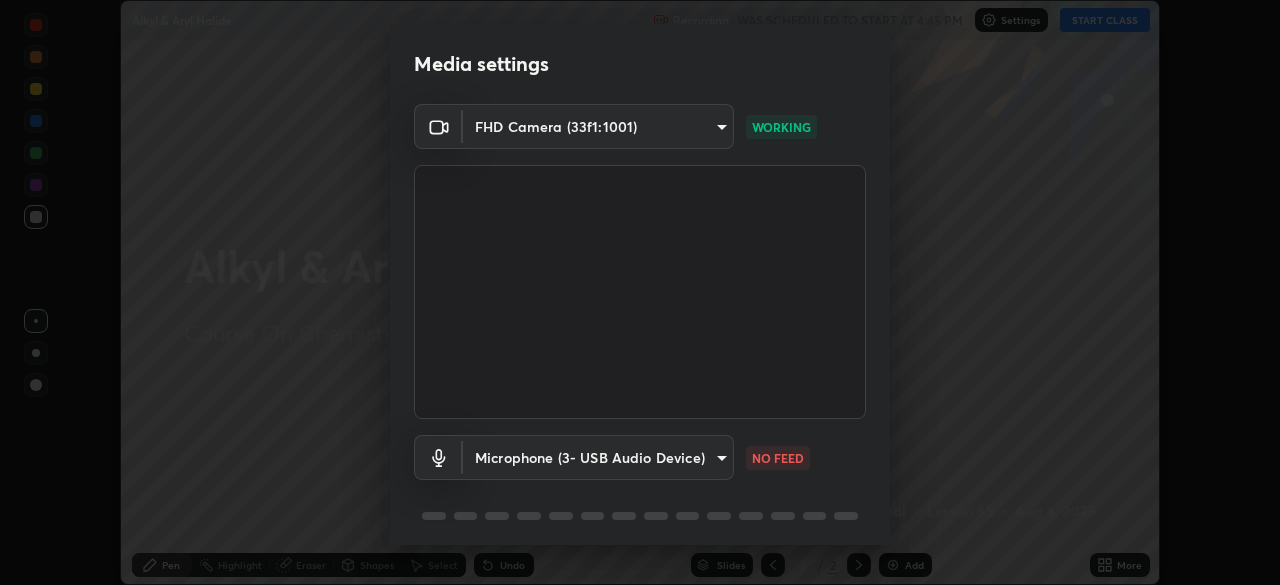 click on "Erase all Alkyl & Aryl Halide Recording WAS SCHEDULED TO START AT 4:45 PM Settings START CLASS Setting up your live class Alkyl & Aryl Halide • L85 of Course On Chemistry for JEE Excel 3 2026 [PERSON] Pen Highlight Eraser Shapes Select Undo Slides 2 / 2 Add More No doubts shared Encourage your learners to ask a doubt for better clarity Report an issue Reason for reporting Buffering Chat not working Audio - Video sync issue Educator video quality low ​ Attach an image Report Media settings FHD Camera (33f1:1001) 718deecf834a2402e9859888758a2701a1d92989cf10273566d2a6ce3300f65d WORKING Microphone (3- USB Audio Device) a75359b4f40e144b74a4853d299cb10942348b3e6b3f88c79c501693e4cedbc6 NO FEED 1 / 5 Next" at bounding box center [640, 292] 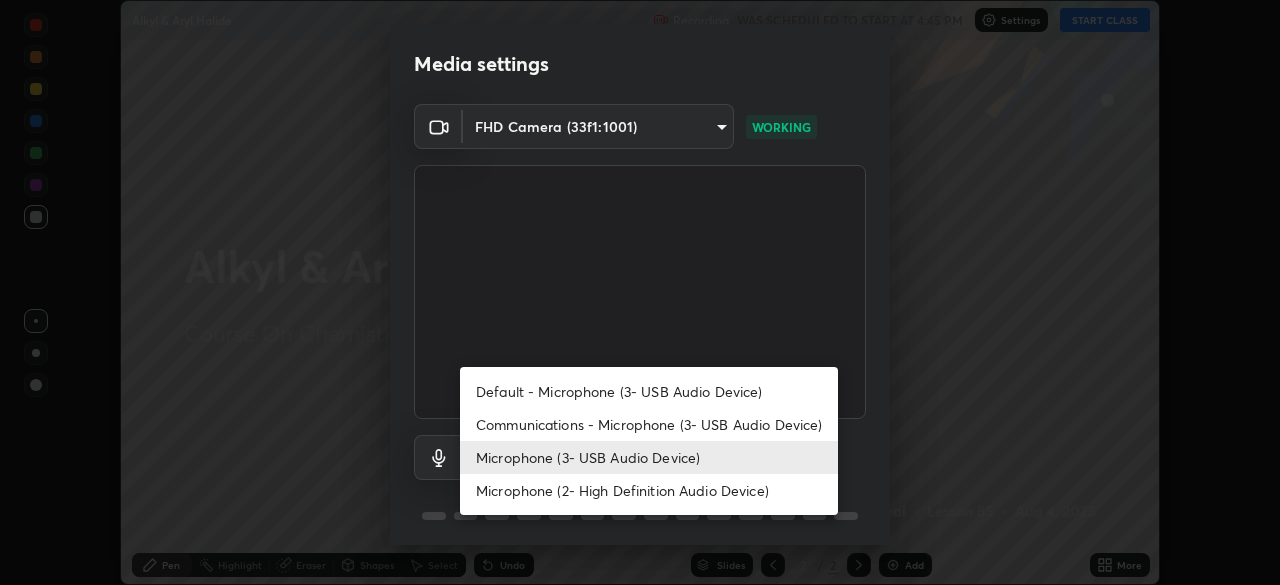 click on "Communications - Microphone (3- USB Audio Device)" at bounding box center [649, 424] 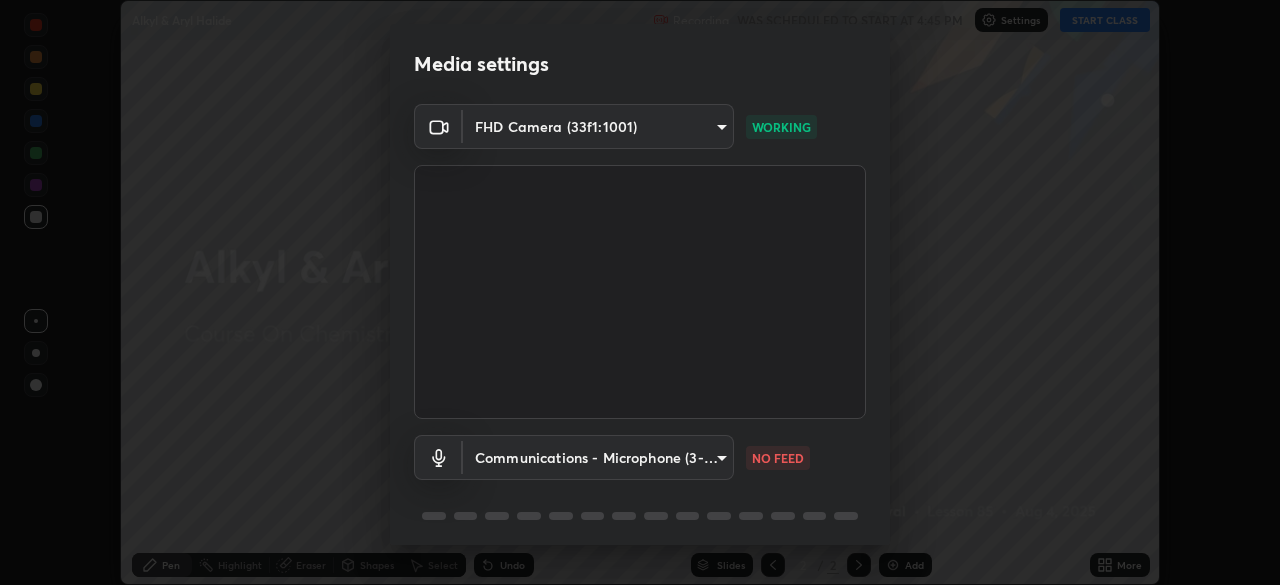 type on "communications" 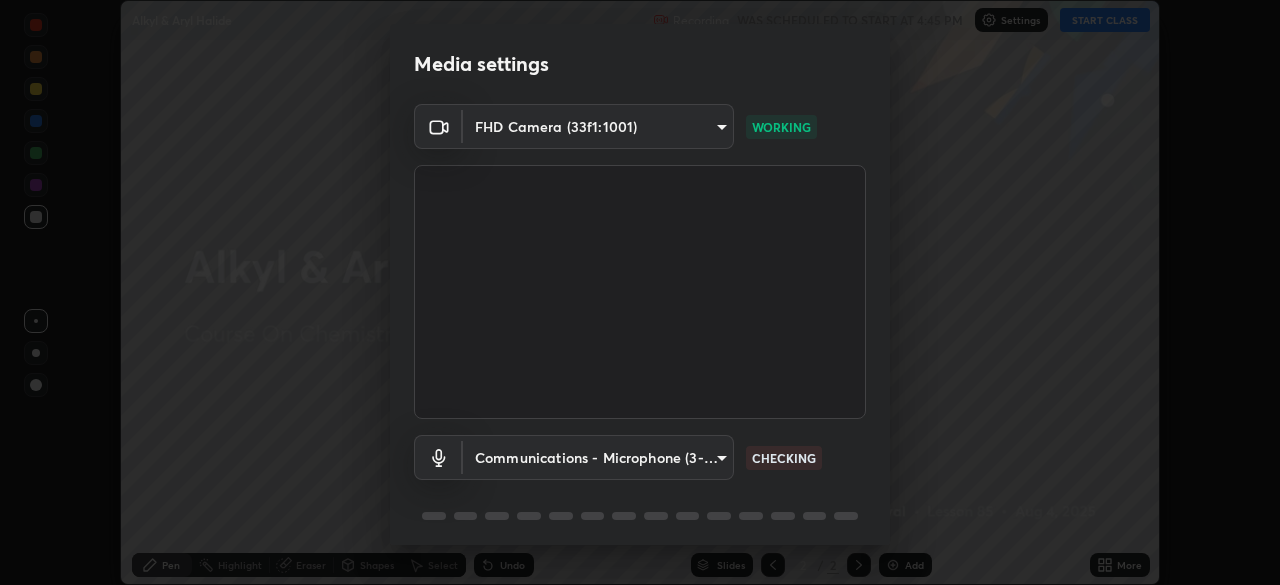 scroll, scrollTop: 70, scrollLeft: 0, axis: vertical 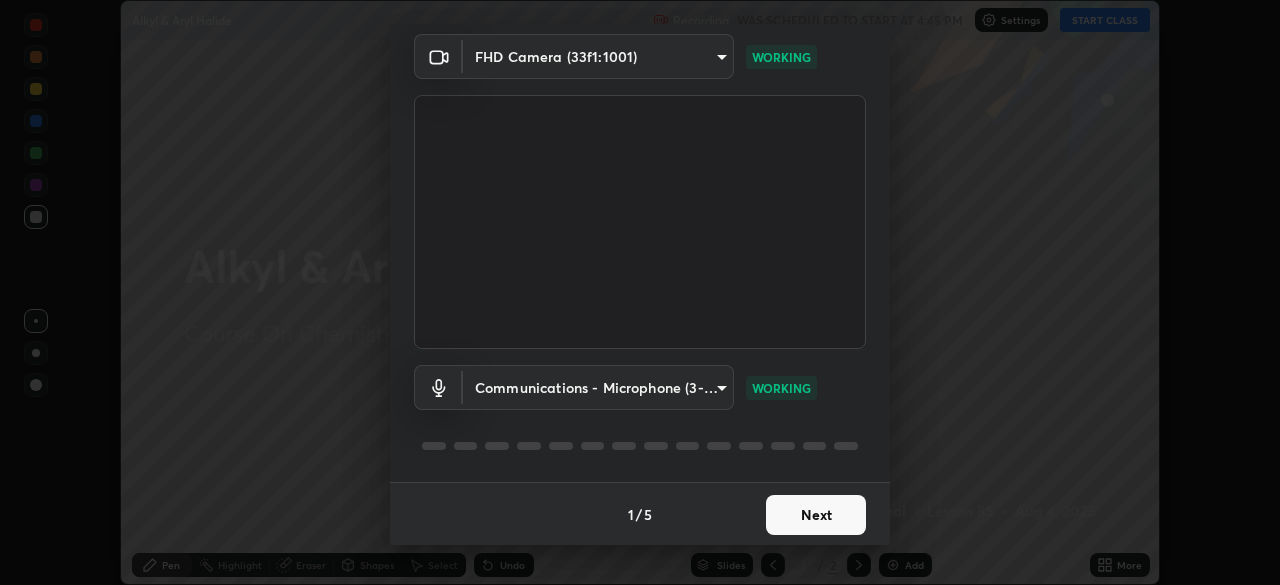 click on "Next" at bounding box center [816, 515] 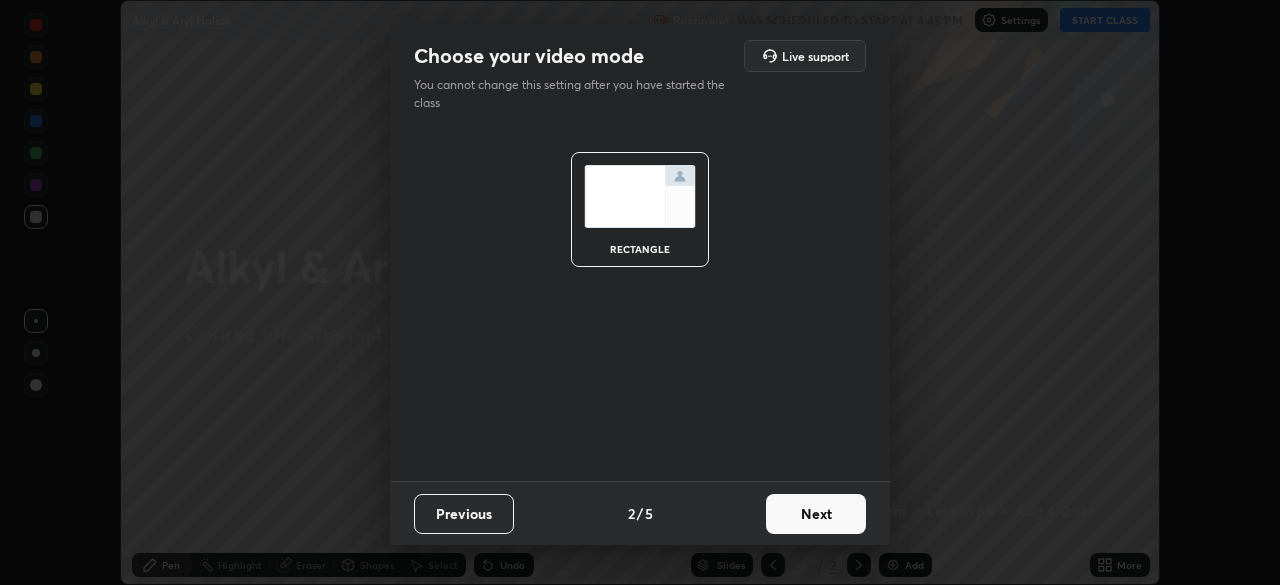 scroll, scrollTop: 0, scrollLeft: 0, axis: both 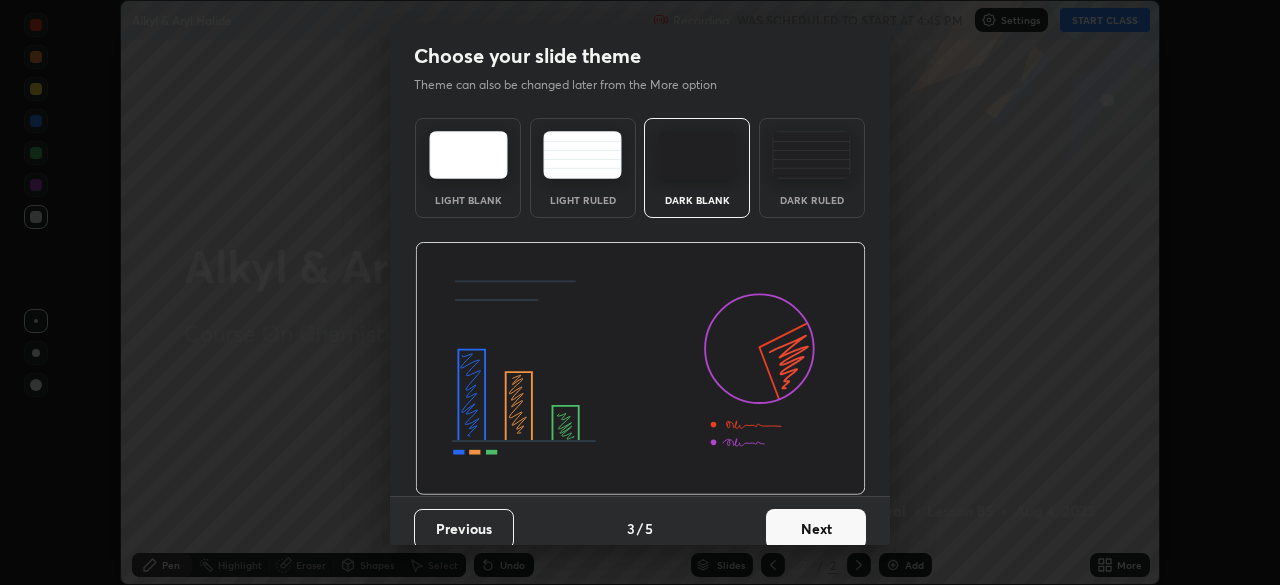 click on "Next" at bounding box center [816, 529] 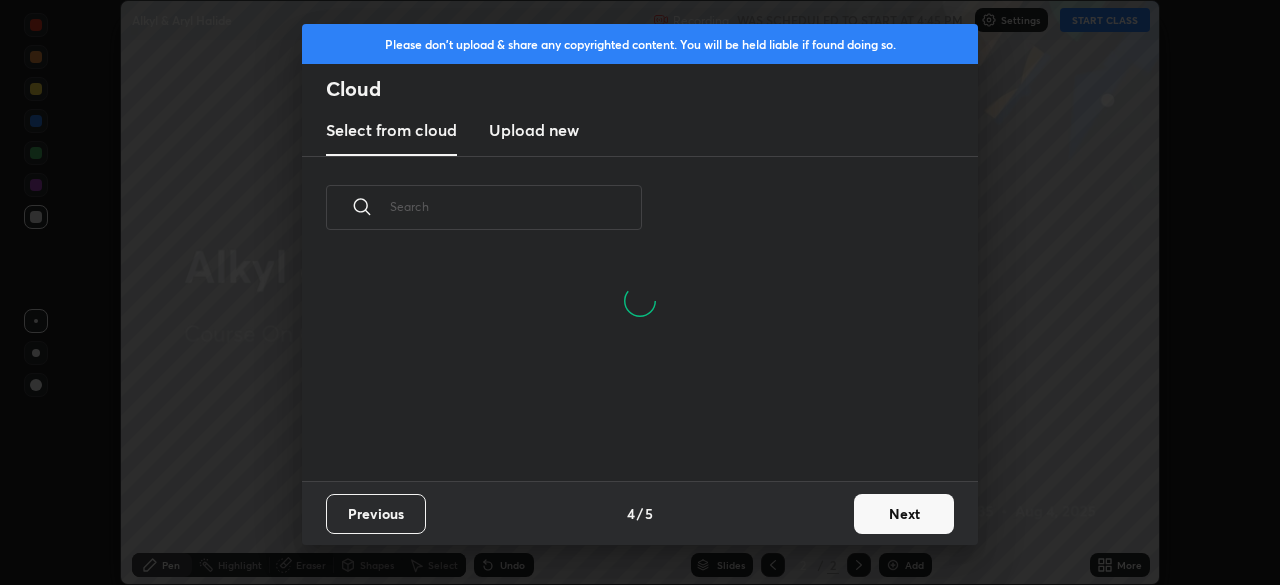 click on "Next" at bounding box center (904, 514) 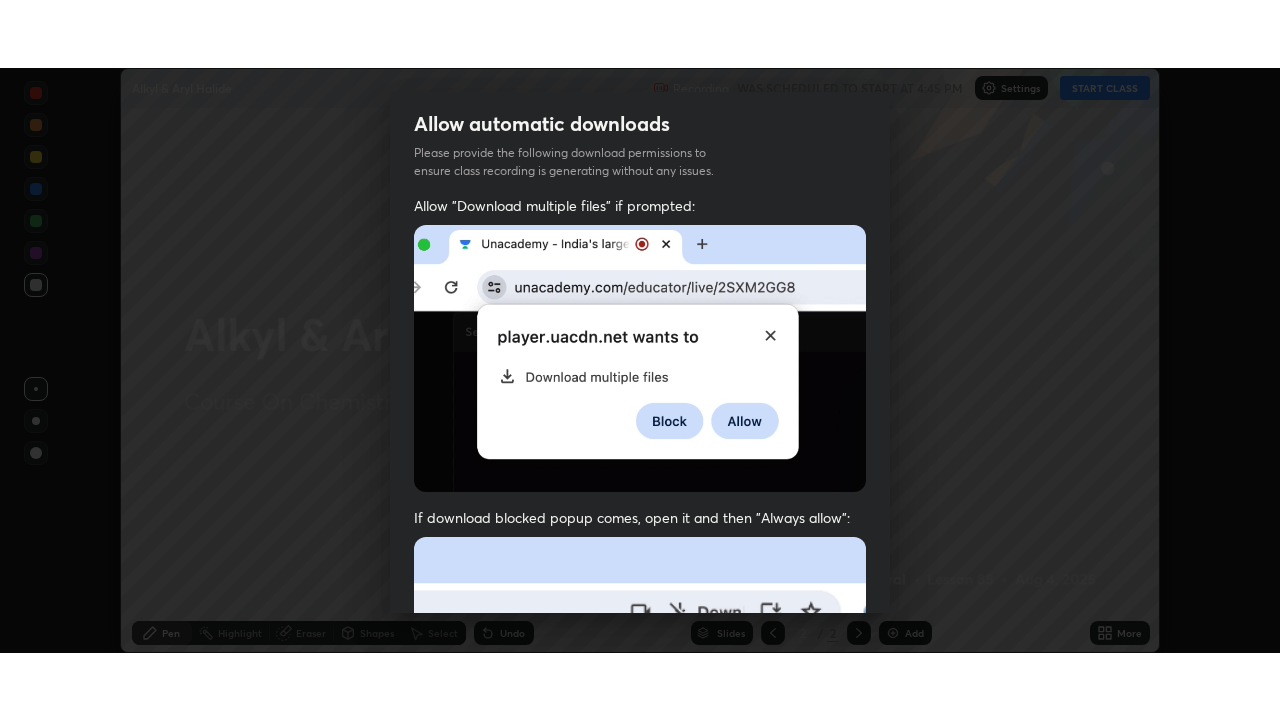 scroll, scrollTop: 478, scrollLeft: 0, axis: vertical 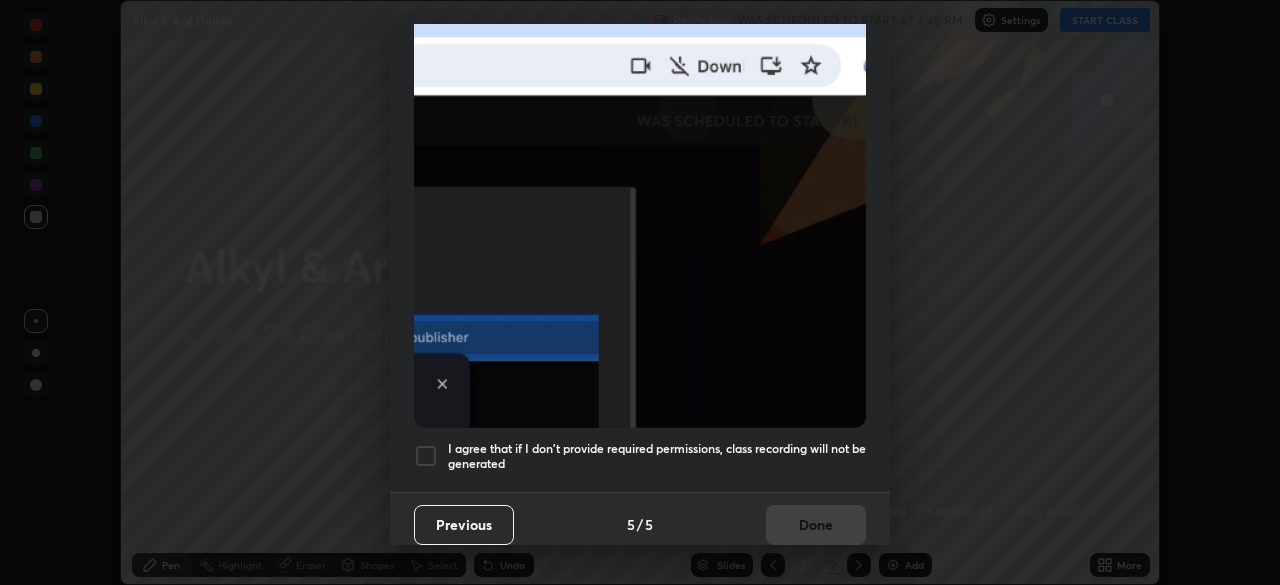 click at bounding box center [426, 456] 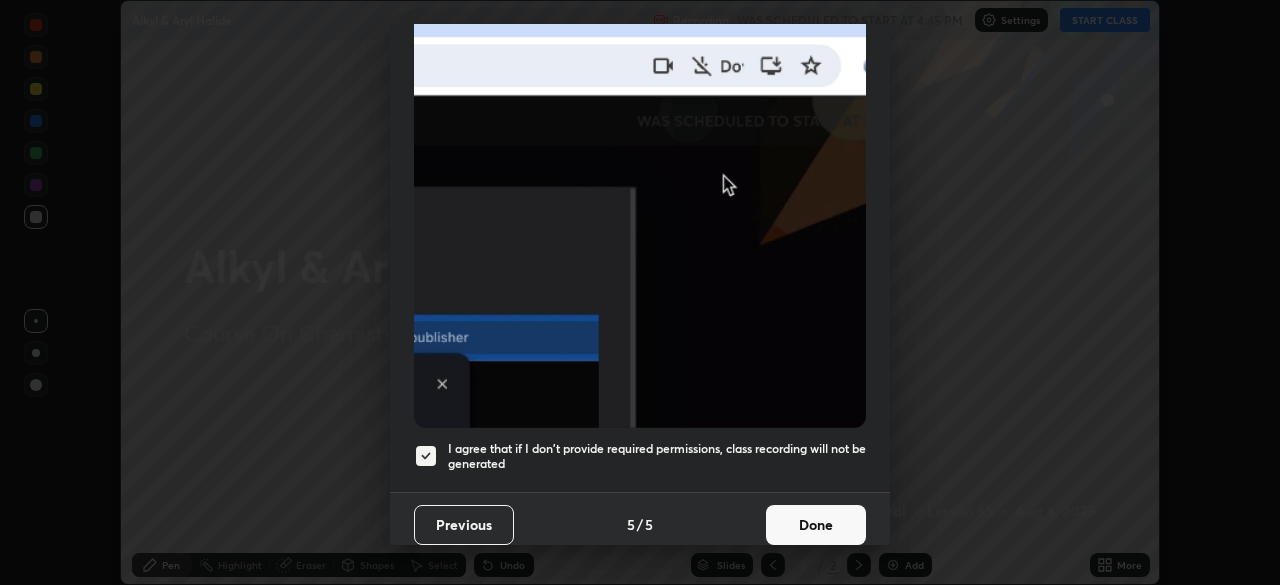 click on "Done" at bounding box center (816, 525) 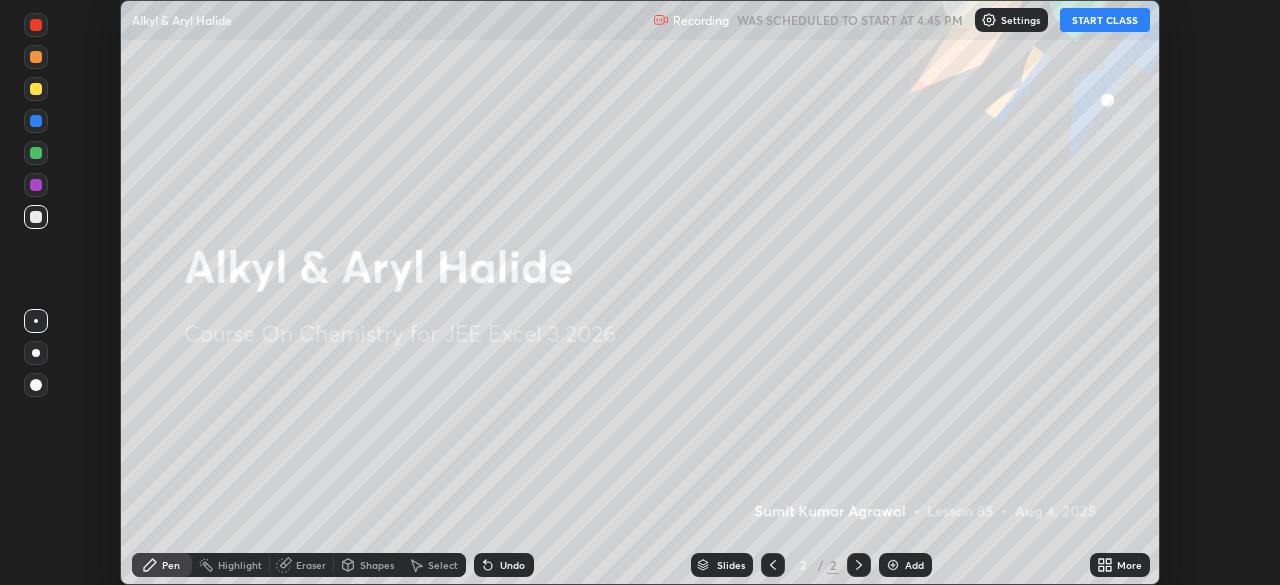 click on "START CLASS" at bounding box center (1105, 20) 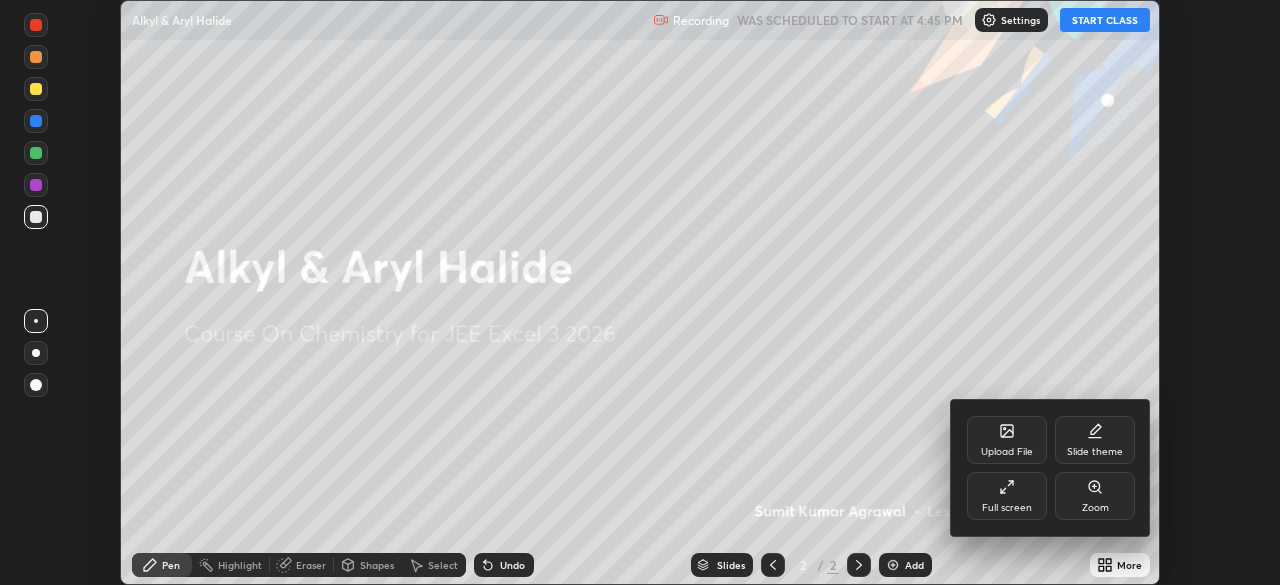 click on "Full screen" at bounding box center (1007, 508) 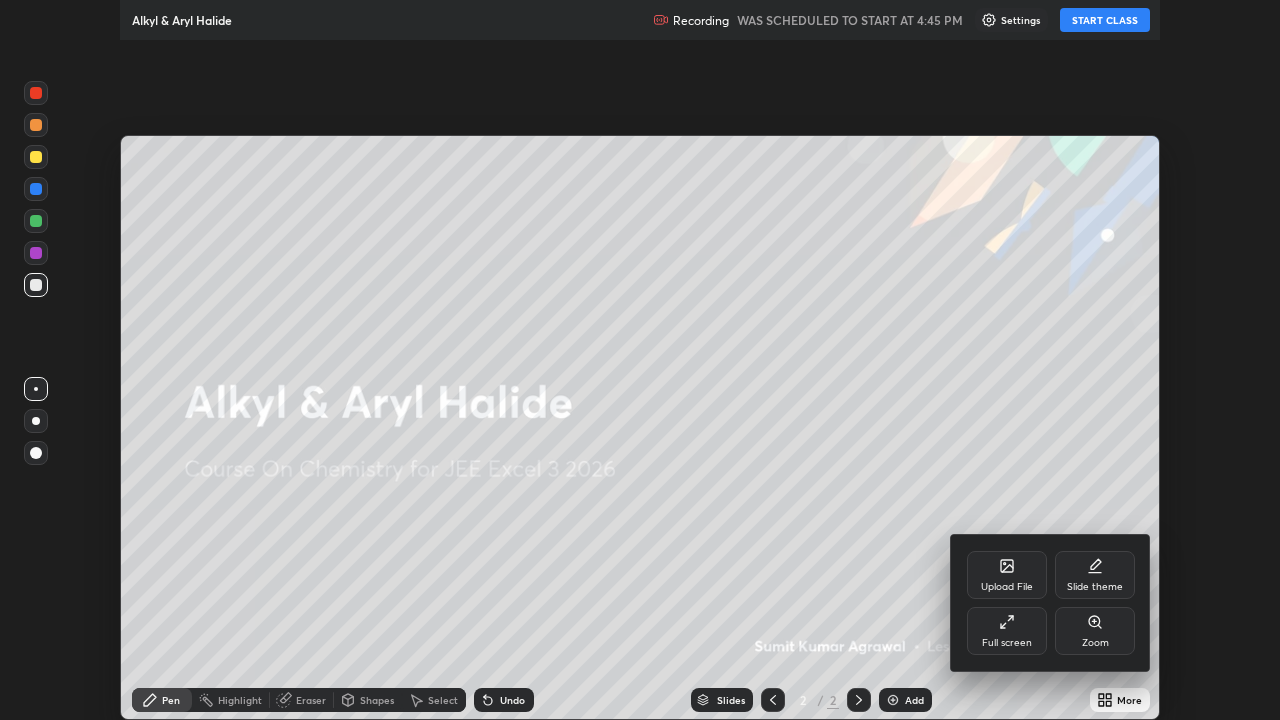 scroll, scrollTop: 99280, scrollLeft: 98720, axis: both 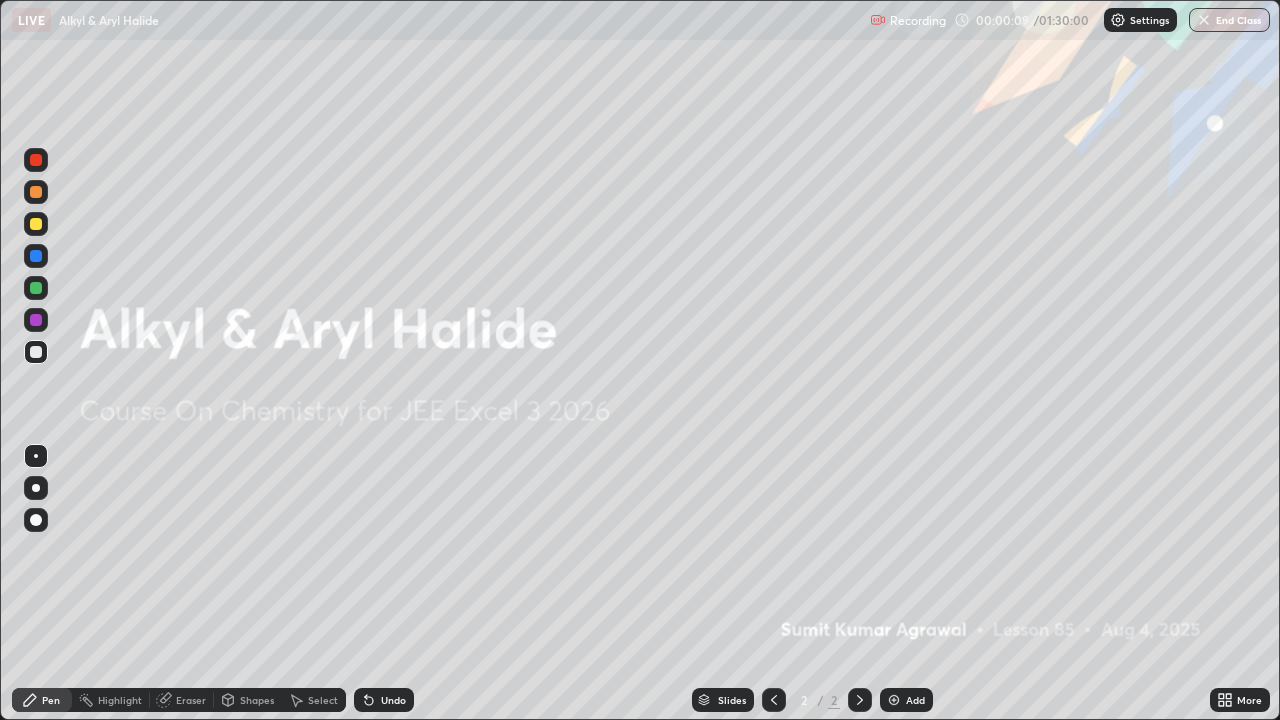 click at bounding box center [894, 700] 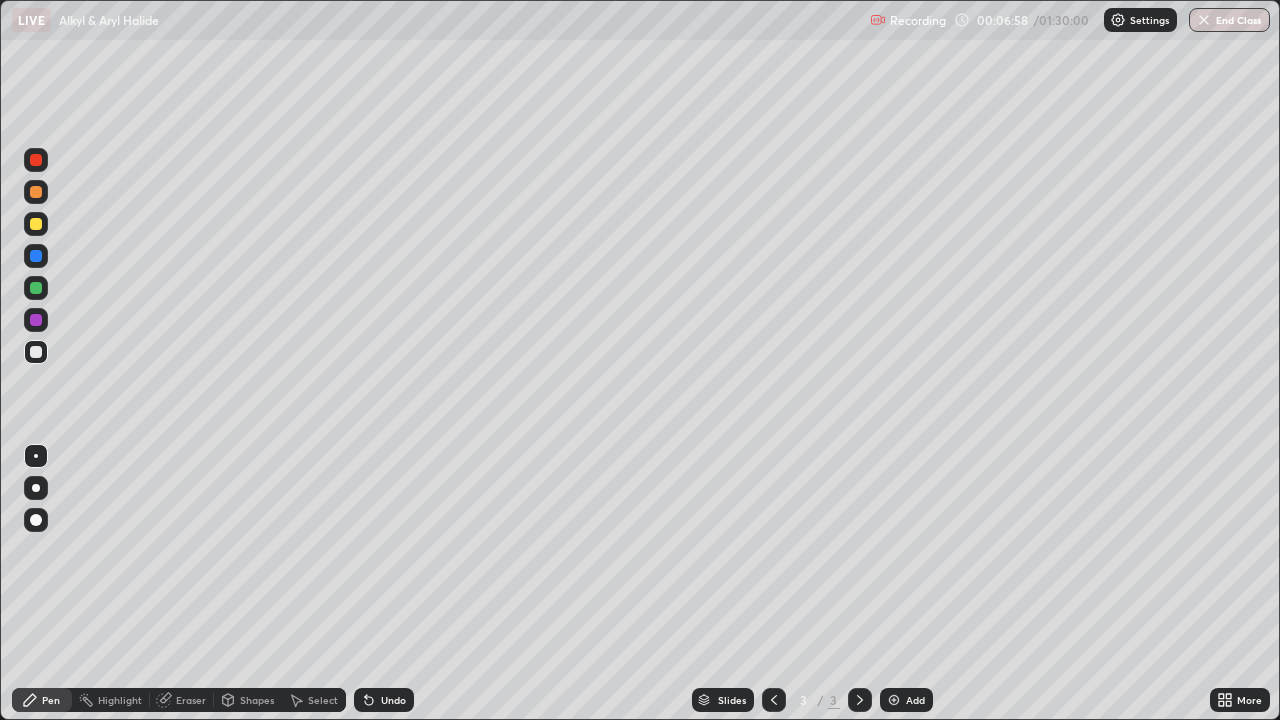 click at bounding box center (894, 700) 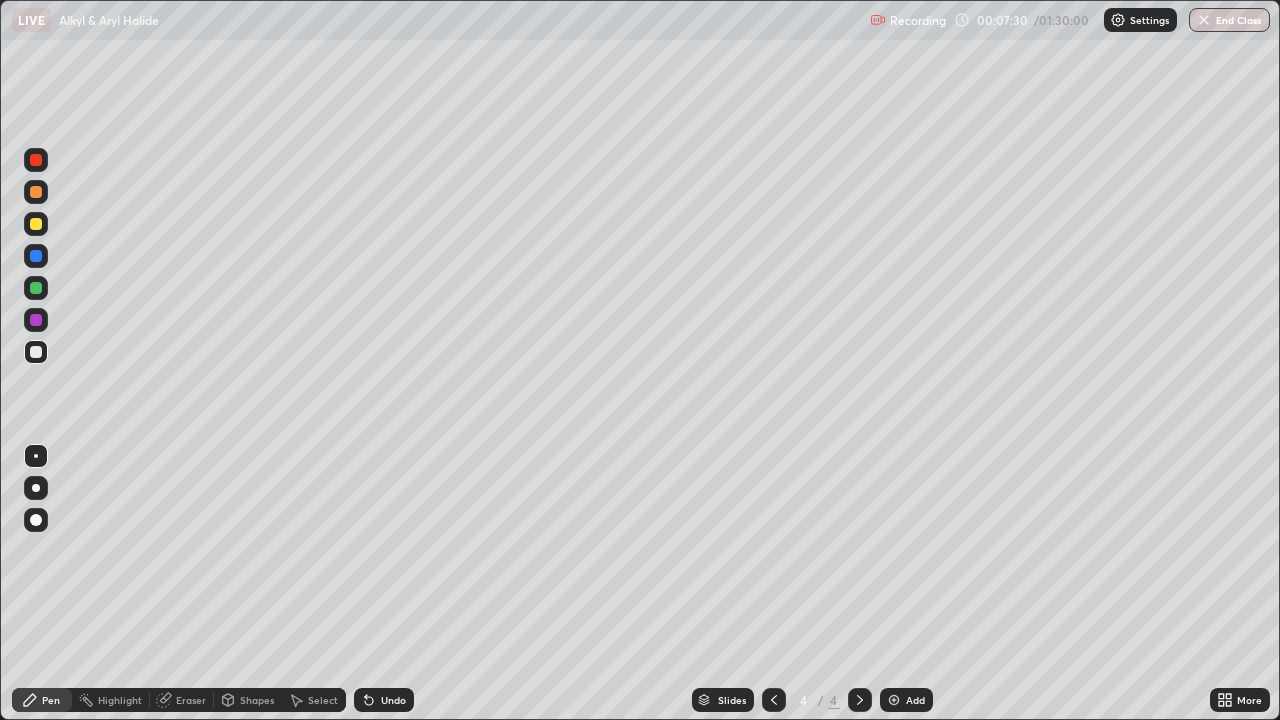 click on "Undo" at bounding box center (384, 700) 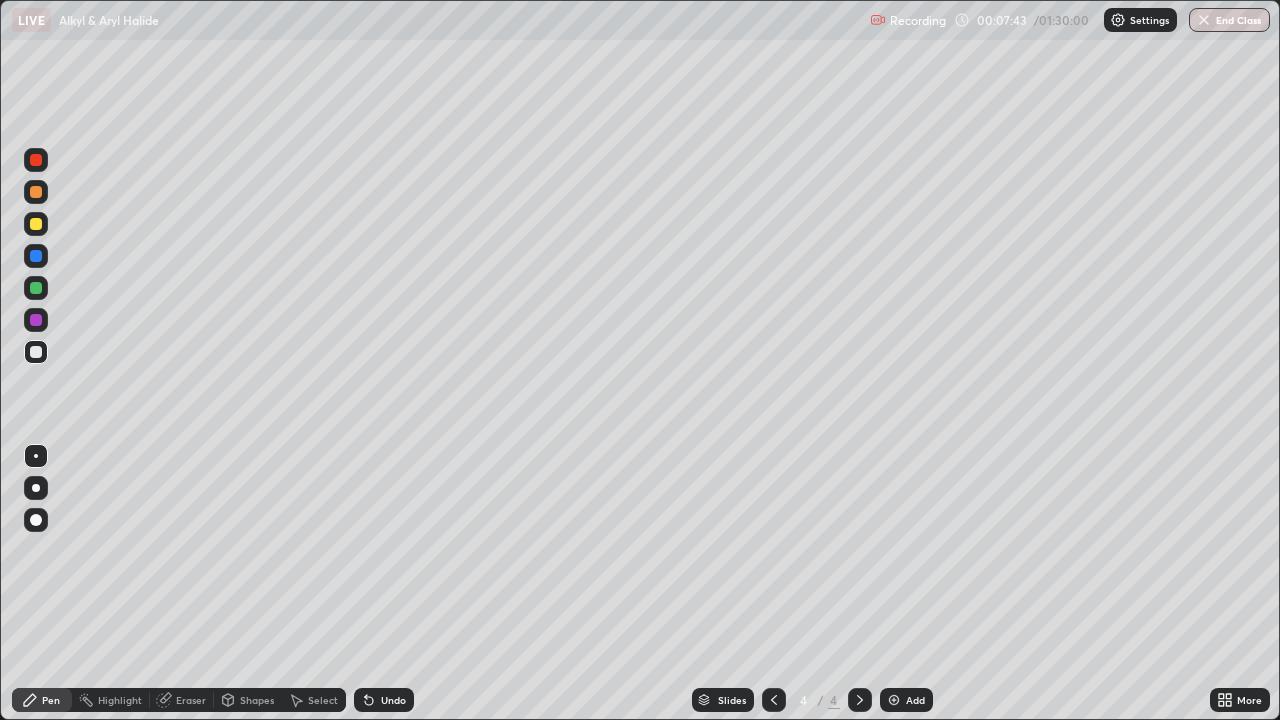 click on "Undo" at bounding box center [393, 700] 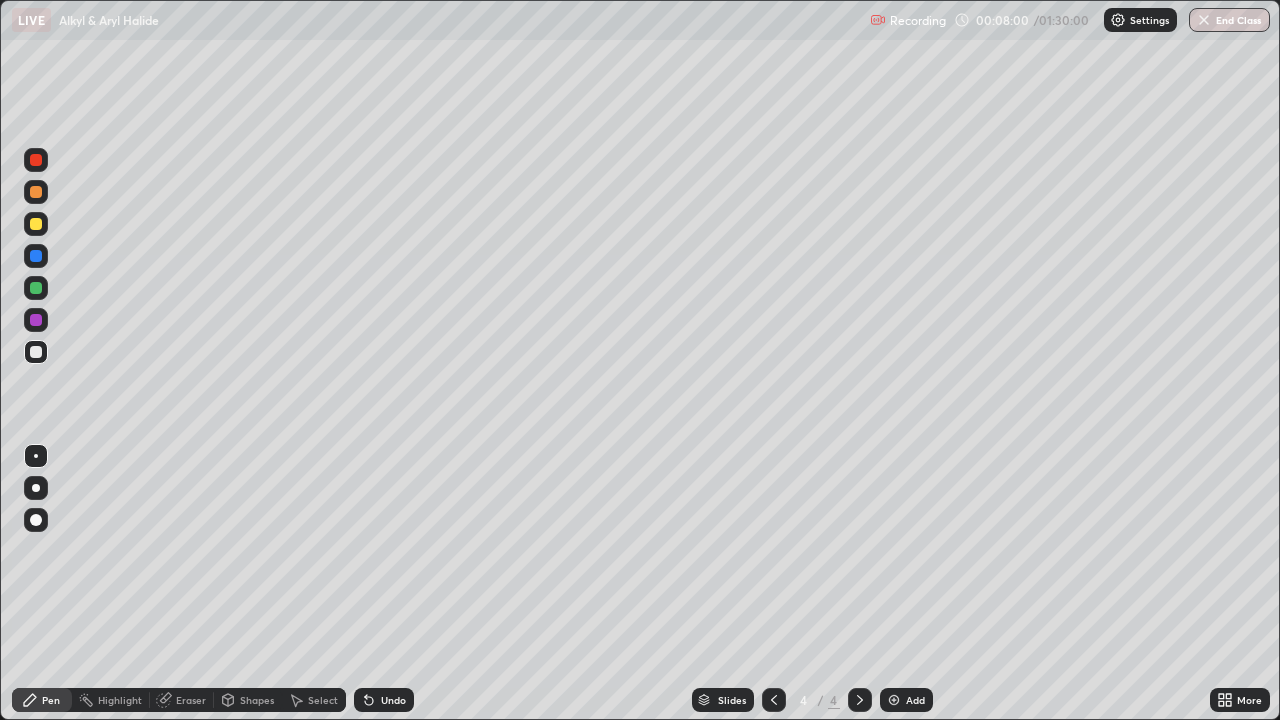 click 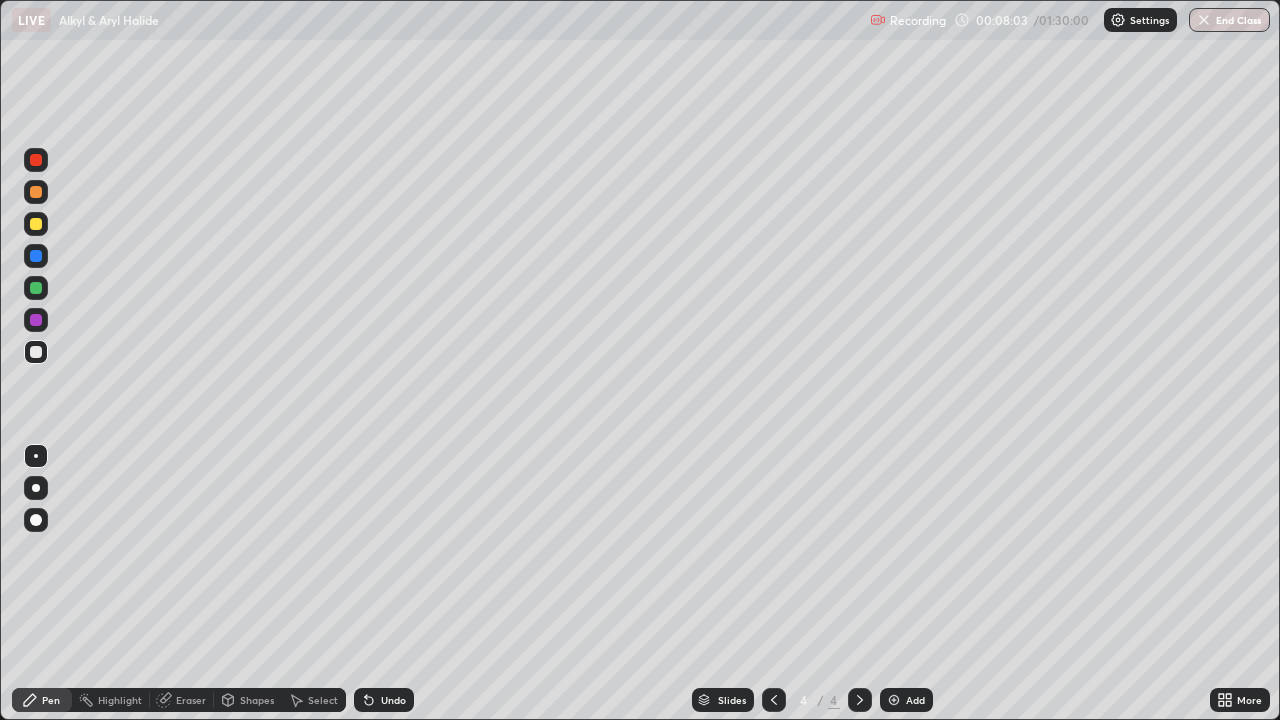 click on "Undo" at bounding box center [393, 700] 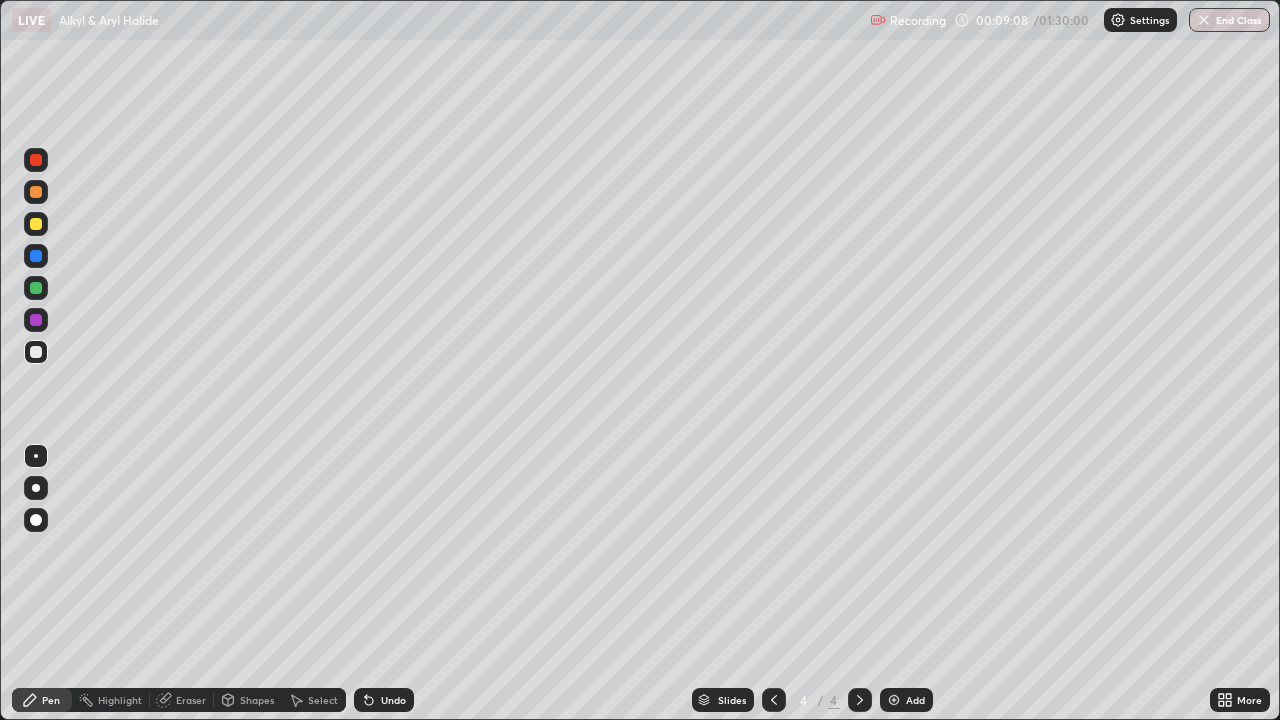 click on "Eraser" at bounding box center (182, 700) 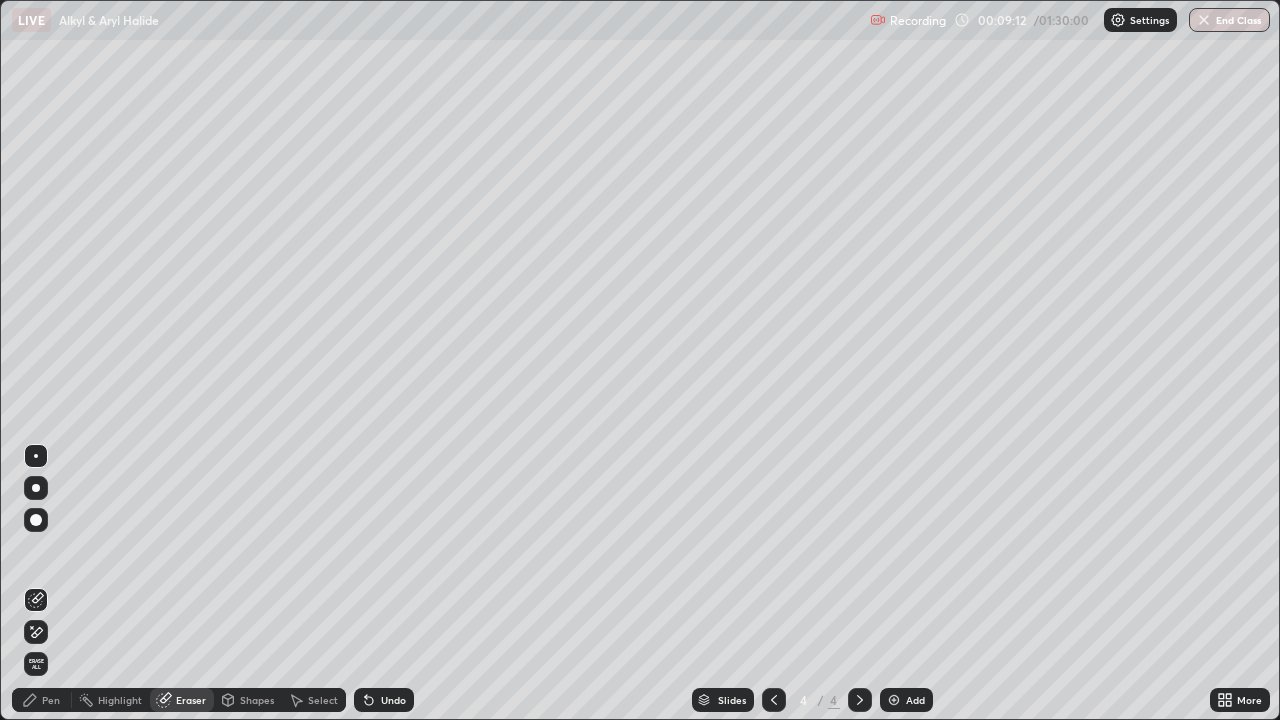 click on "Pen" at bounding box center (51, 700) 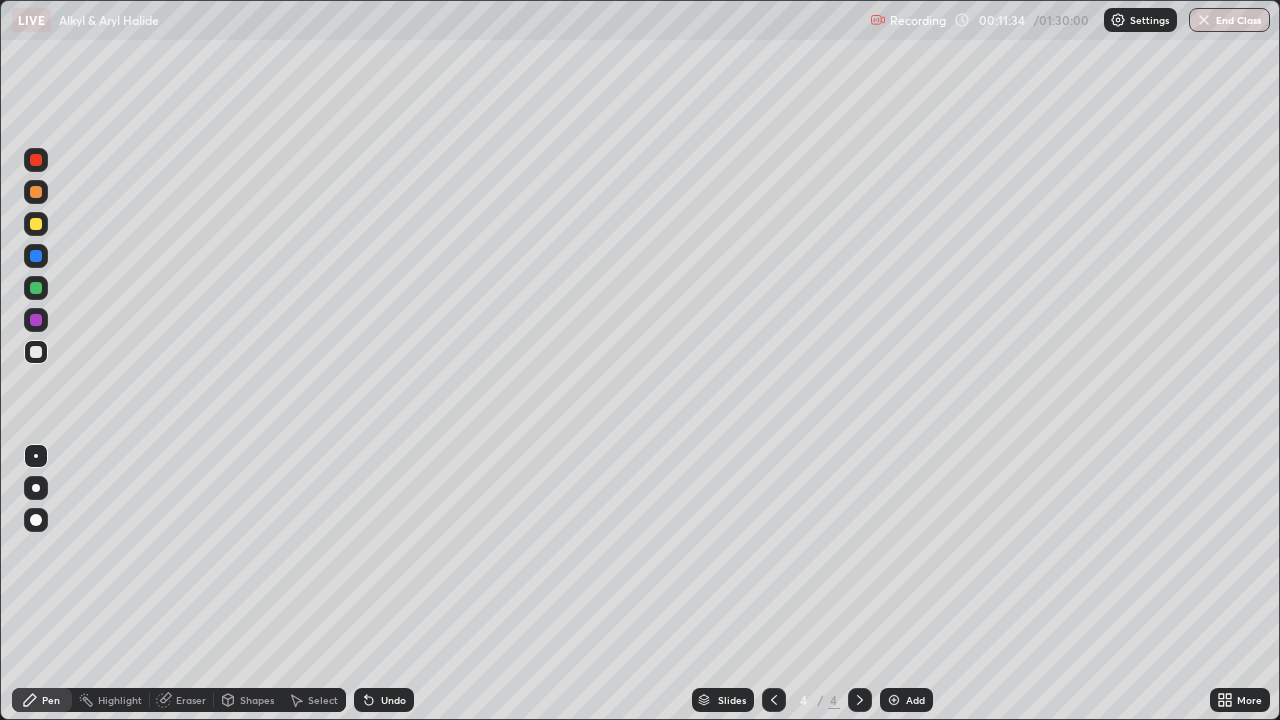 click at bounding box center [894, 700] 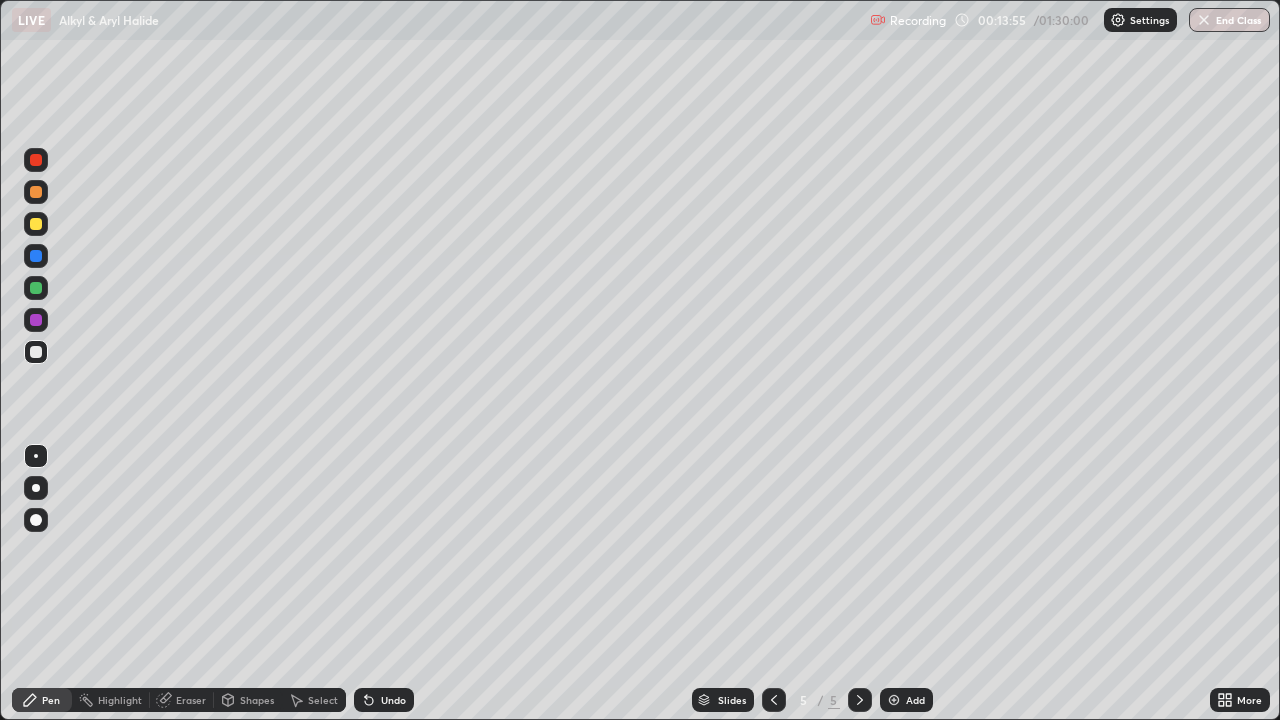 click 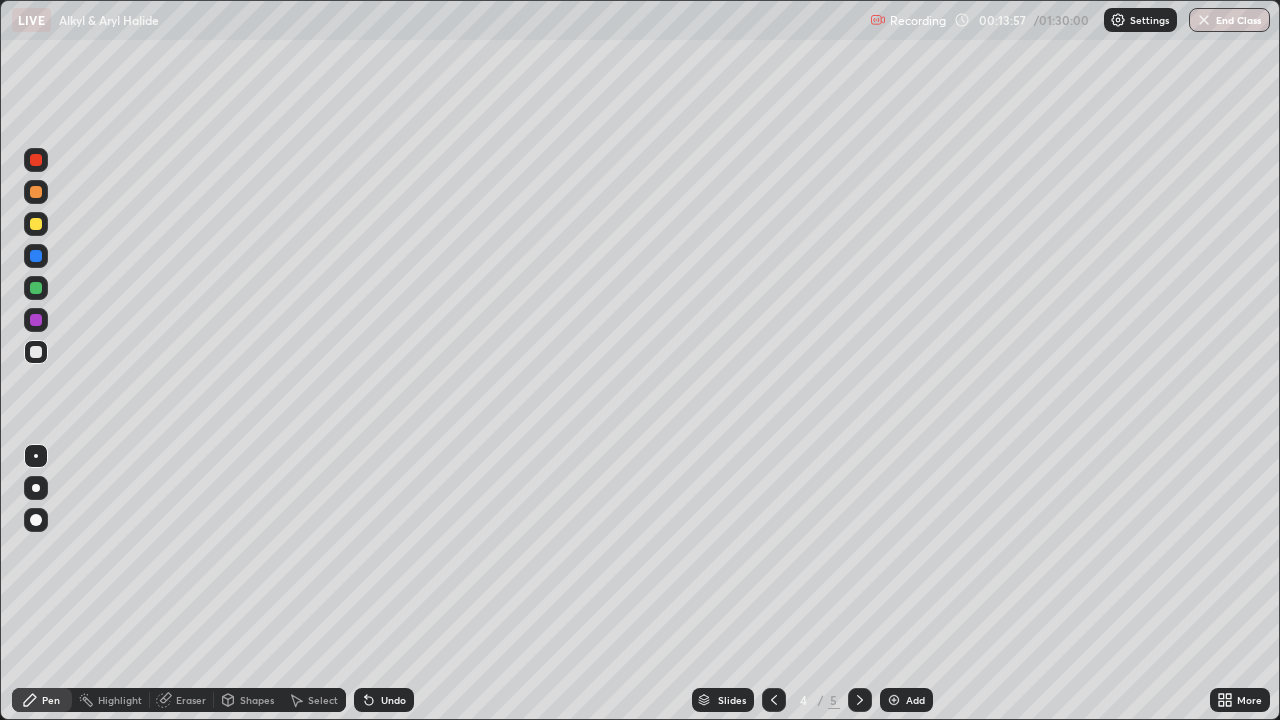 click 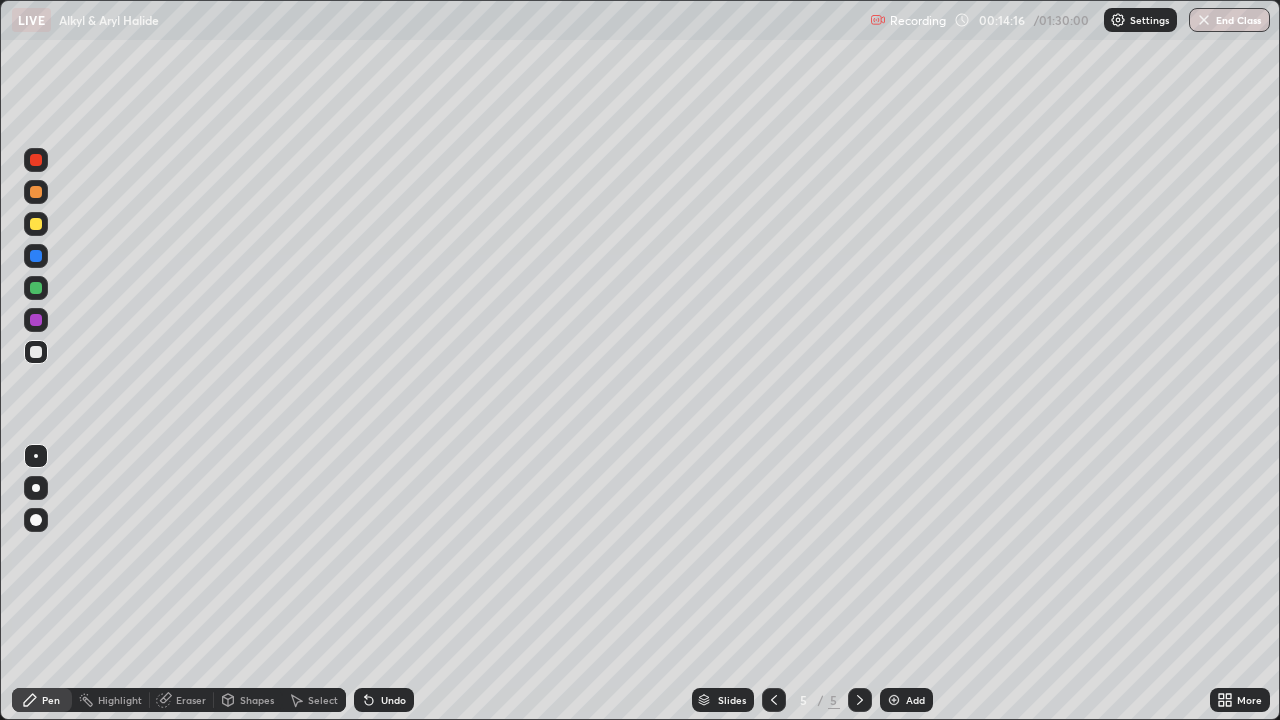 click on "Eraser" at bounding box center (191, 700) 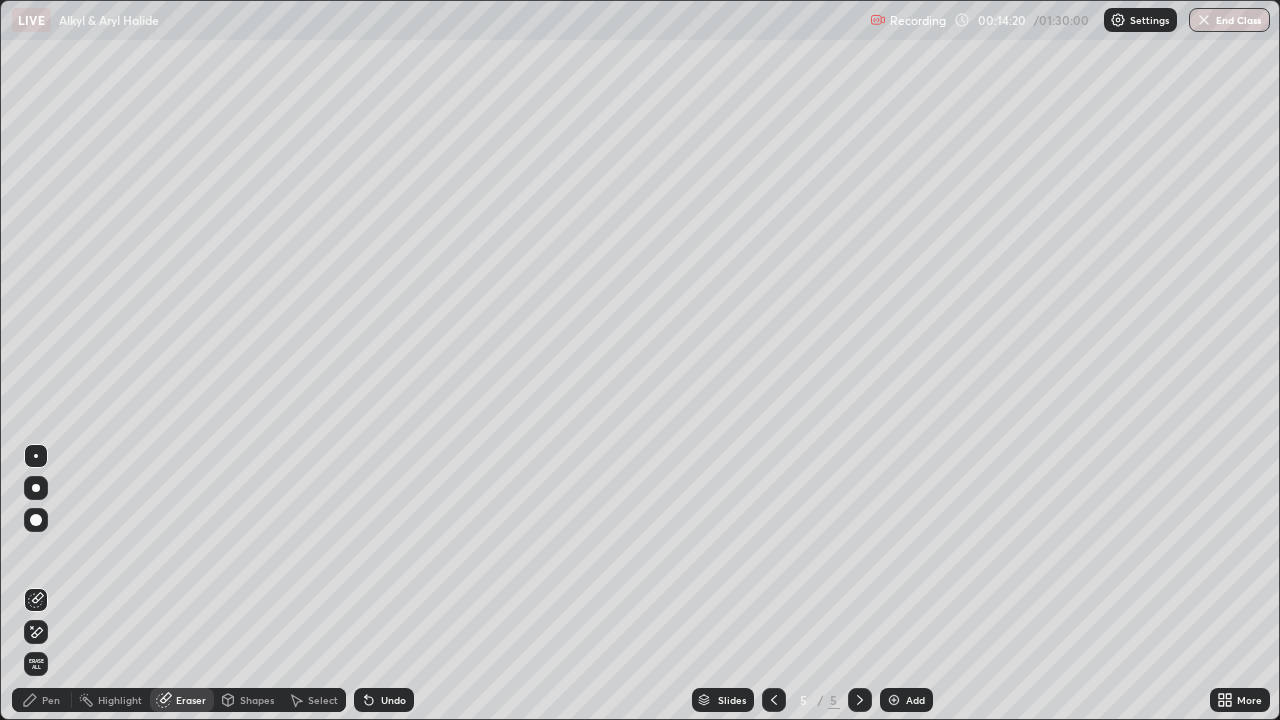 click on "Pen" at bounding box center [51, 700] 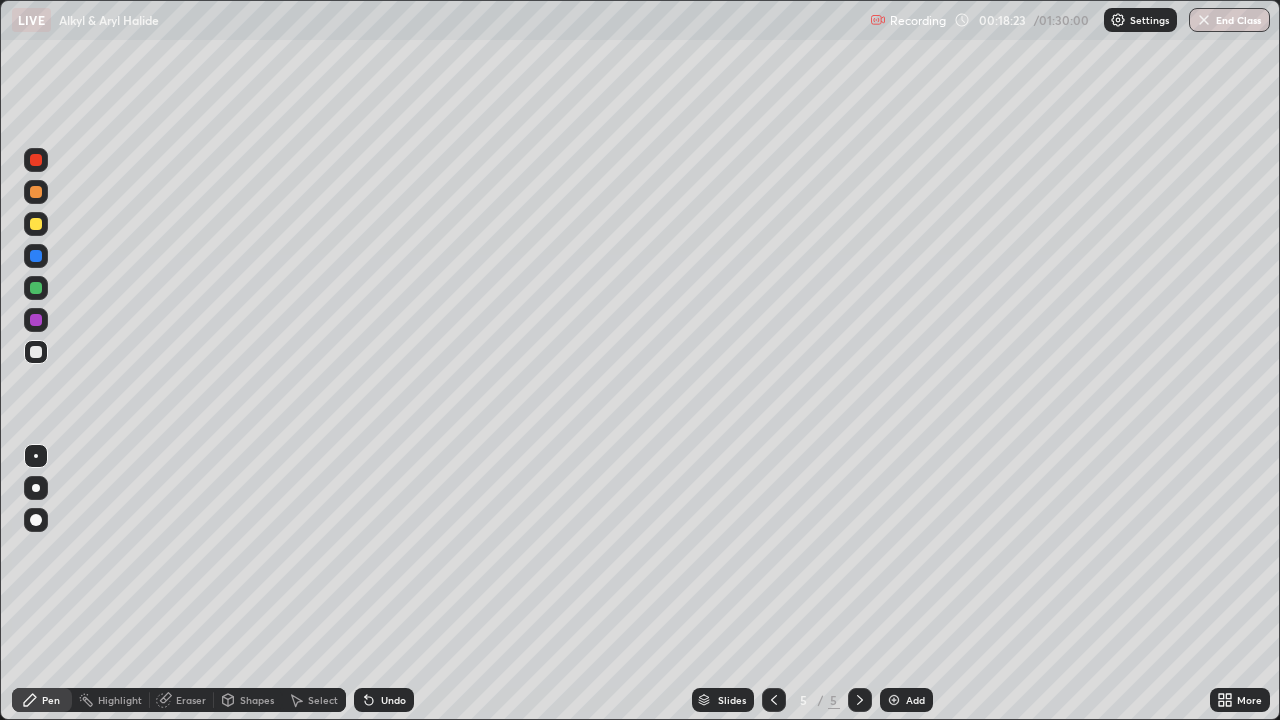 click at bounding box center (894, 700) 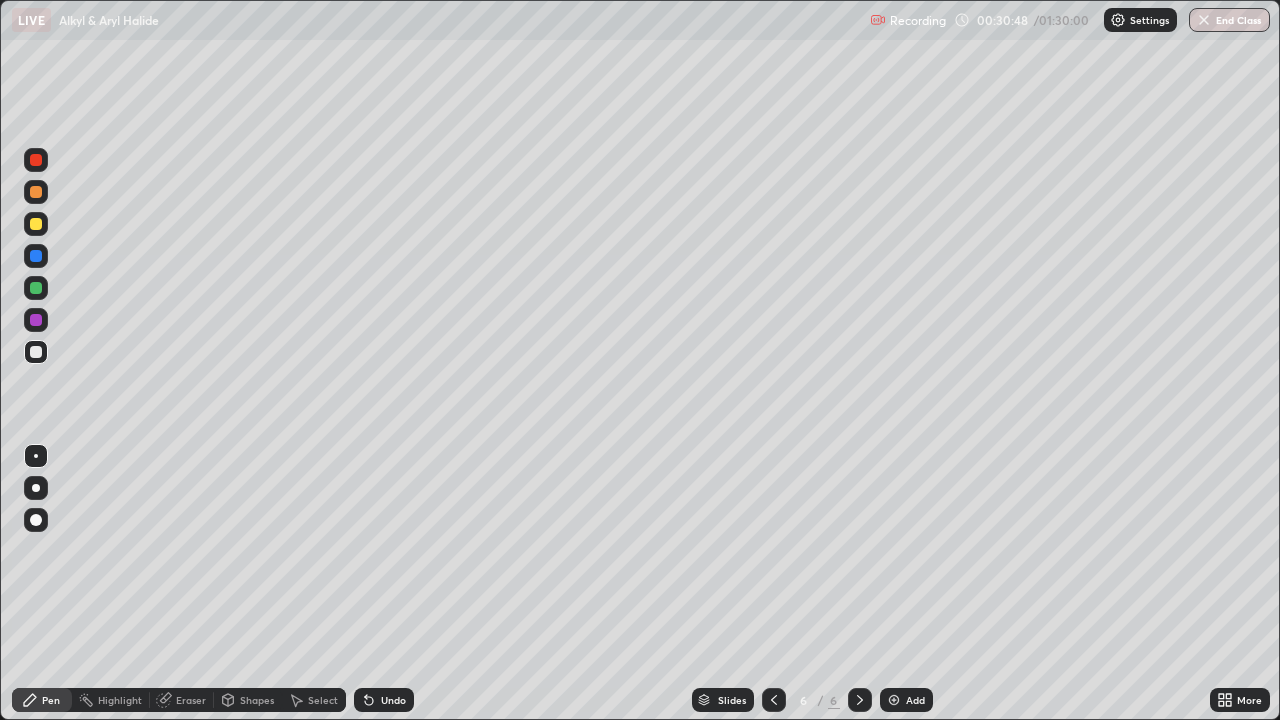 click at bounding box center [894, 700] 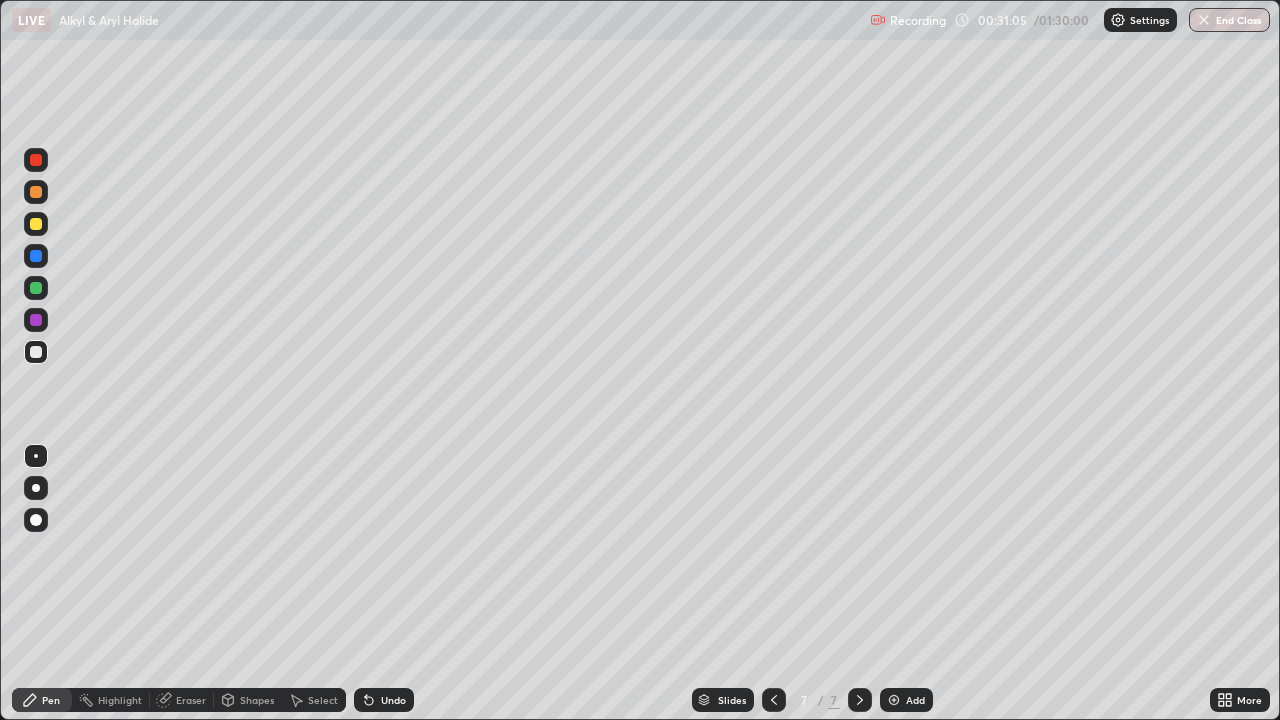 click on "Undo" at bounding box center (384, 700) 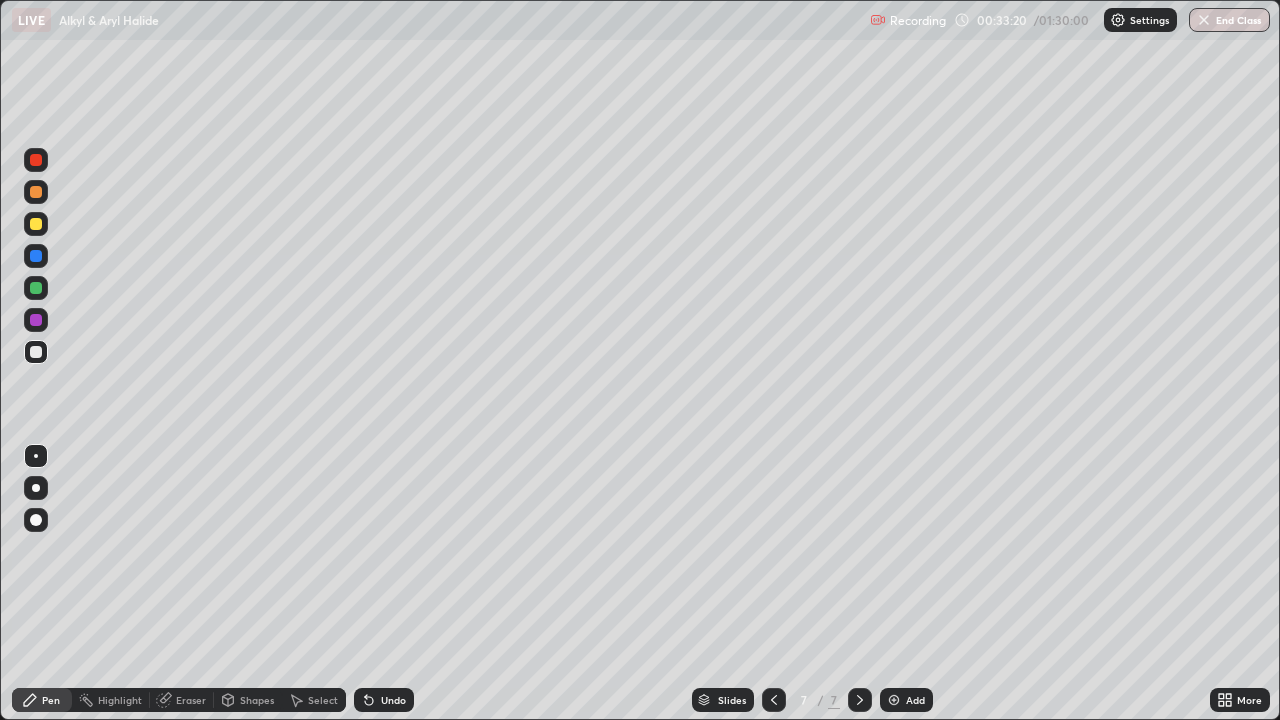 click on "Undo" at bounding box center [393, 700] 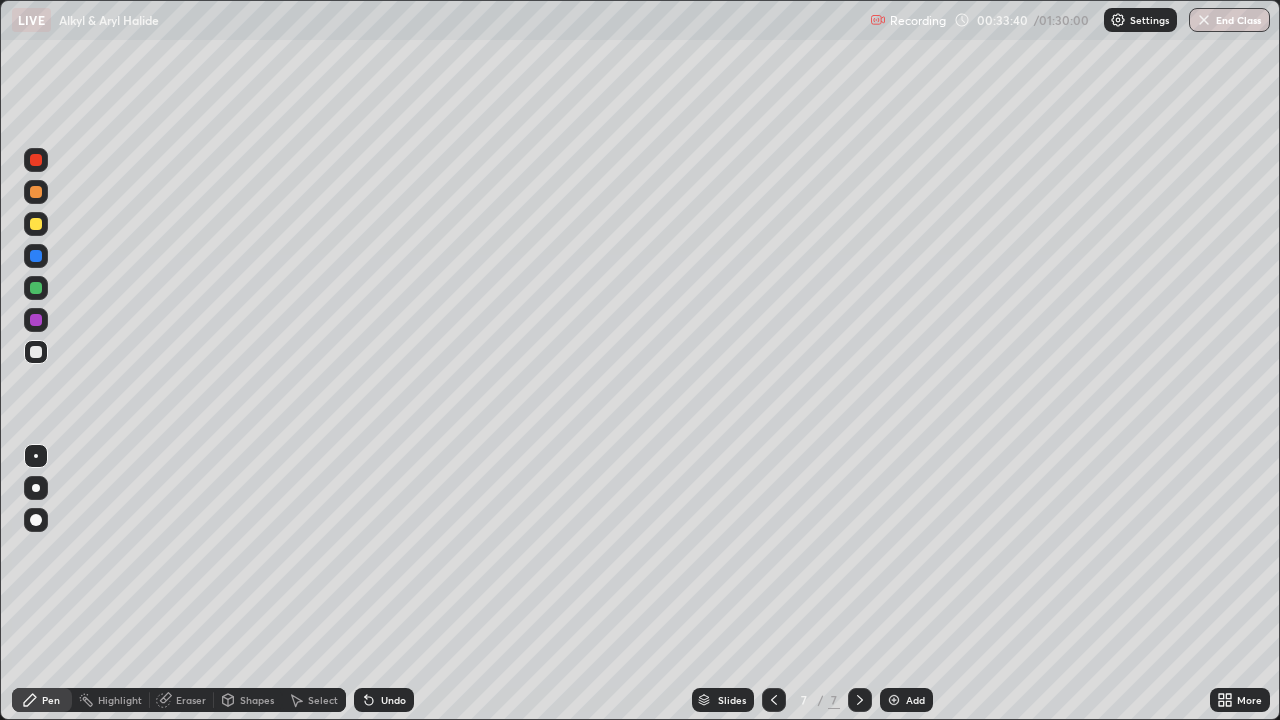 click on "Undo" at bounding box center (393, 700) 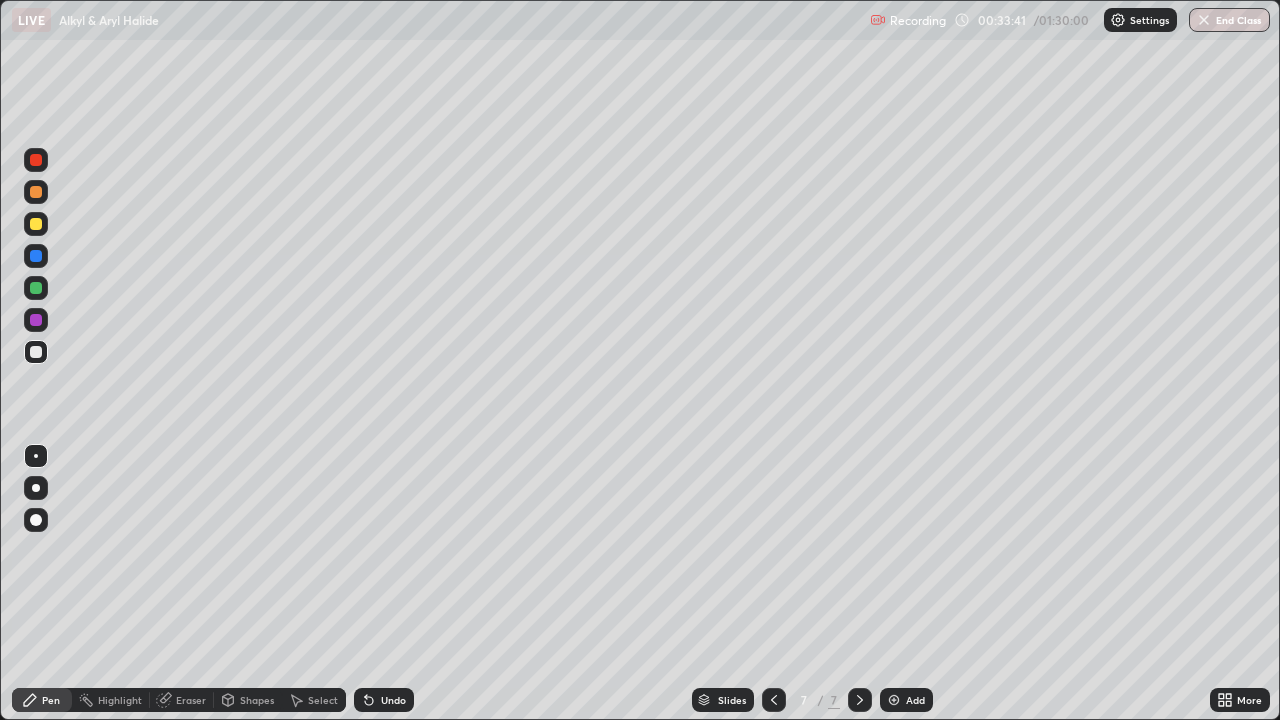 click on "Undo" at bounding box center (393, 700) 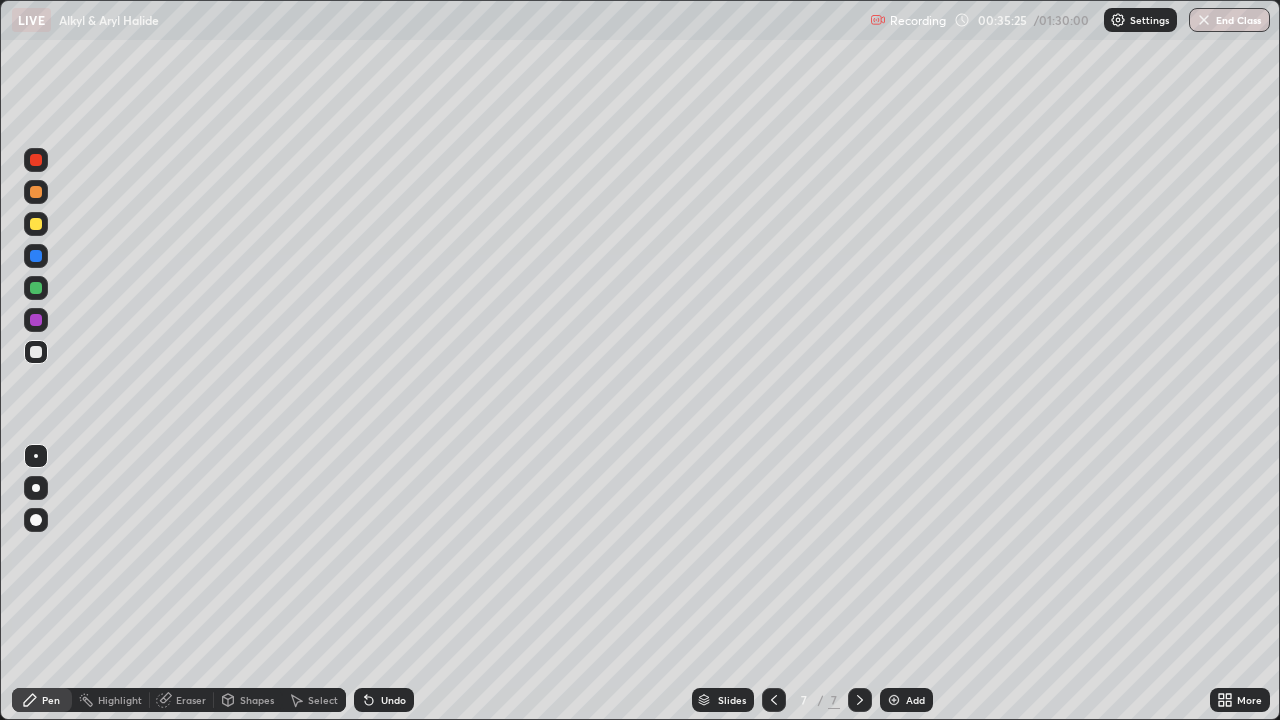 click on "Undo" at bounding box center (393, 700) 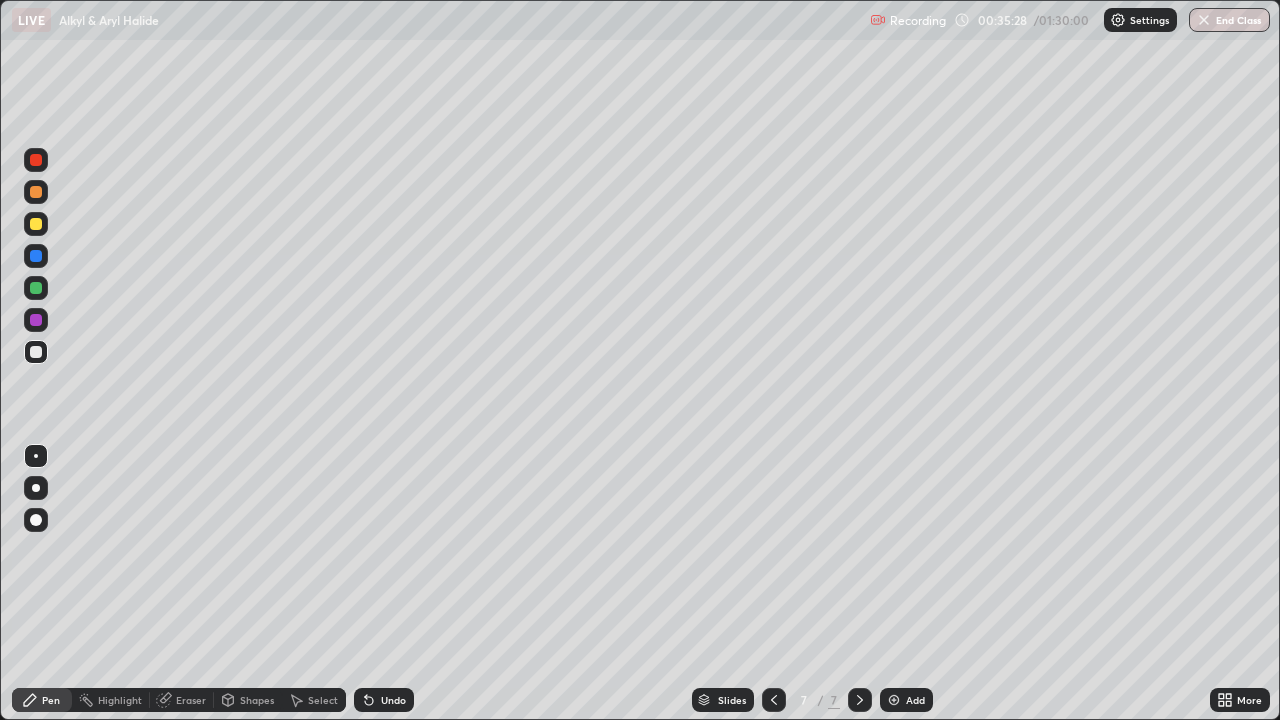 click on "Undo" at bounding box center (393, 700) 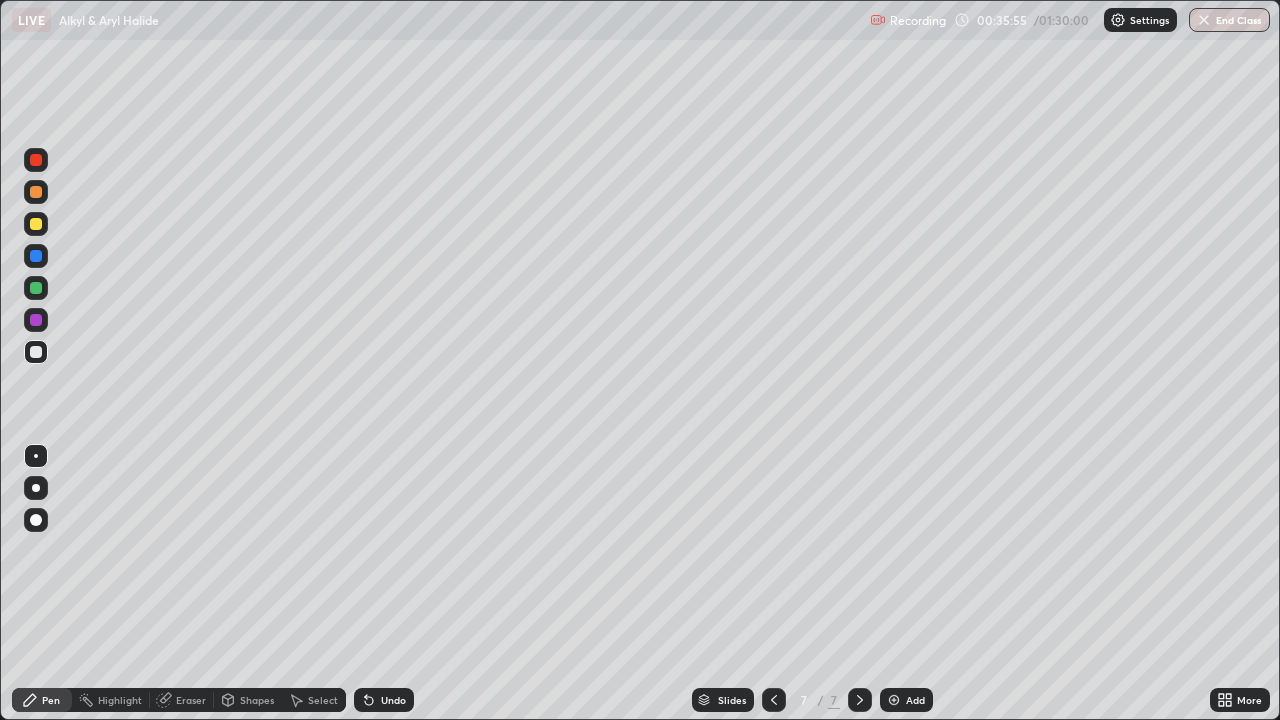 click on "Eraser" at bounding box center [191, 700] 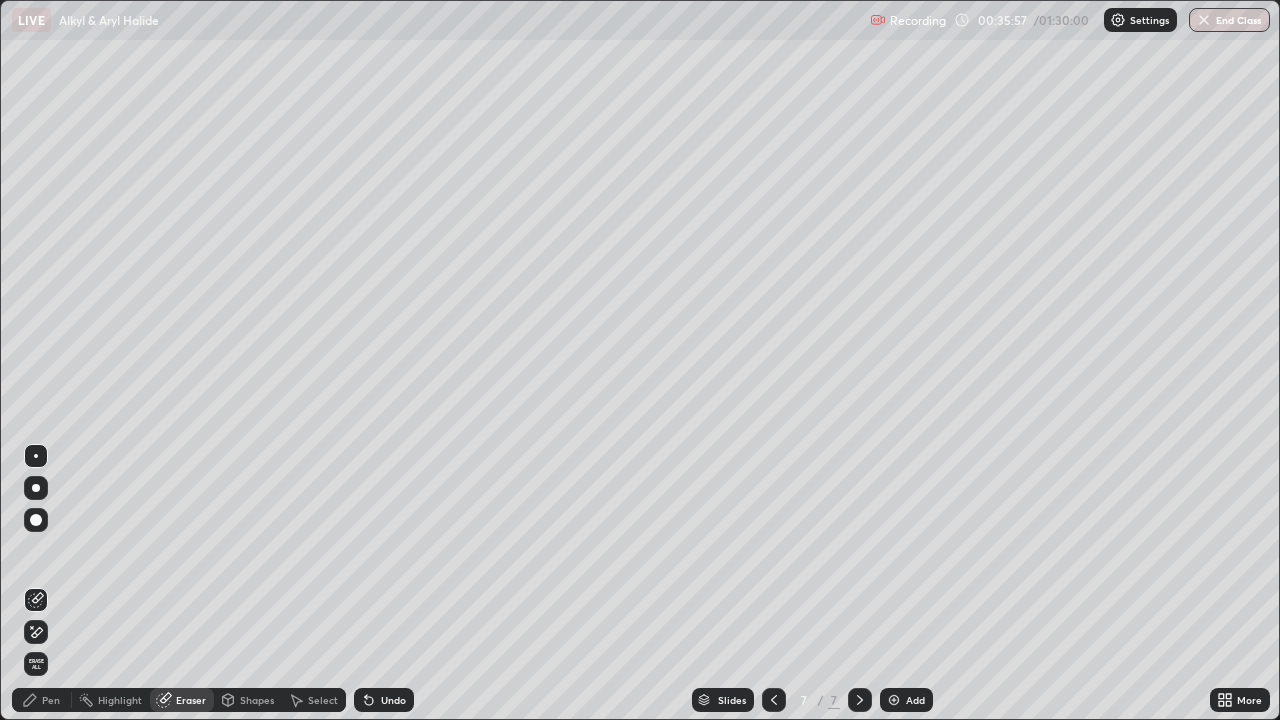 click 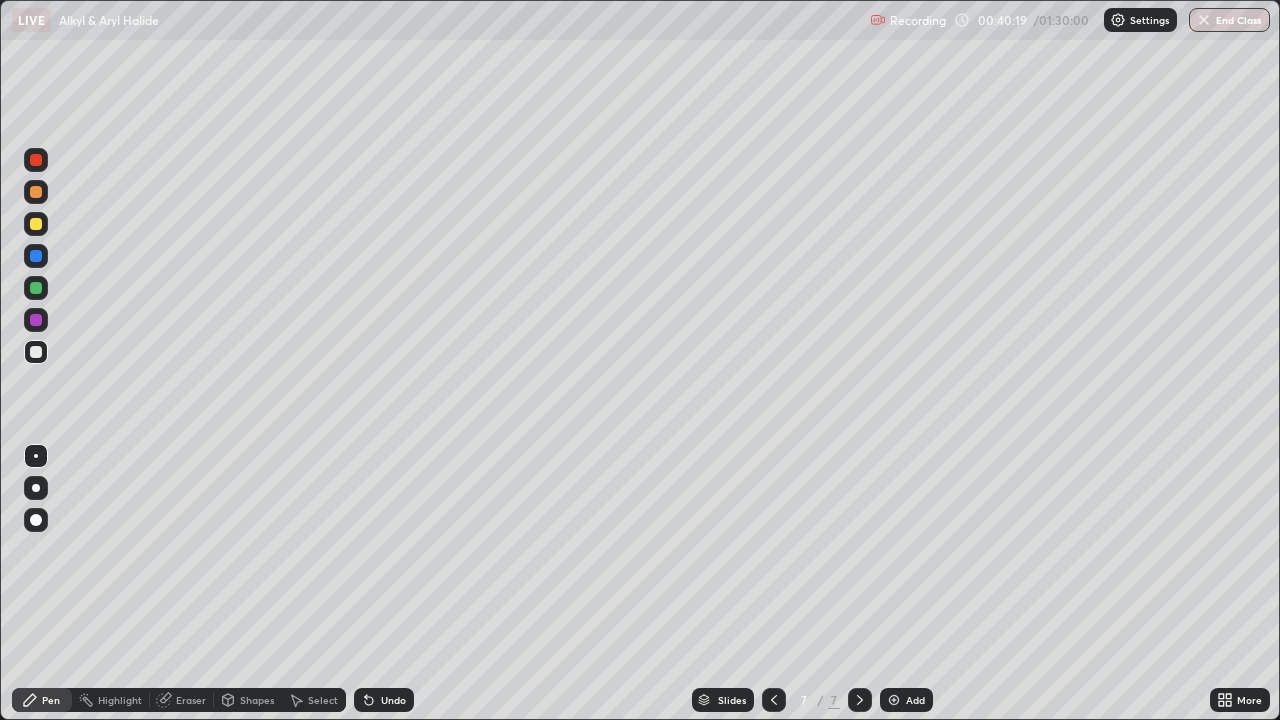 click on "Eraser" at bounding box center (182, 700) 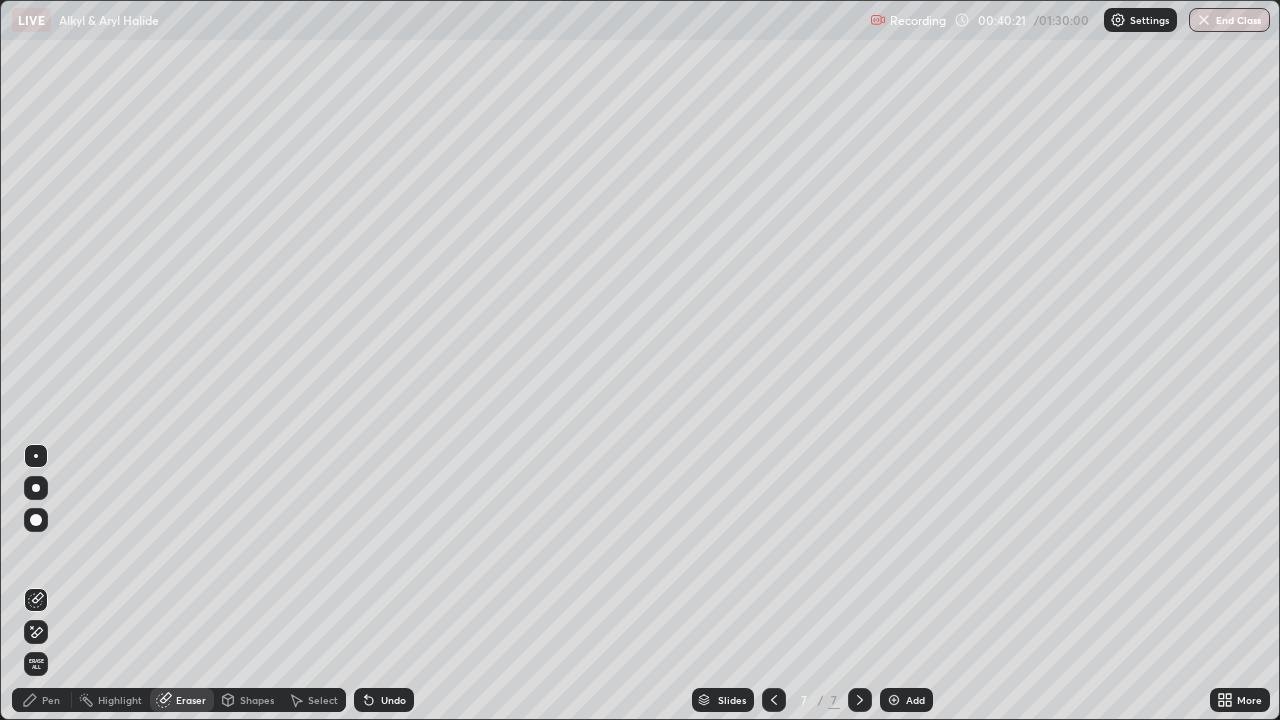 click on "Pen" at bounding box center (51, 700) 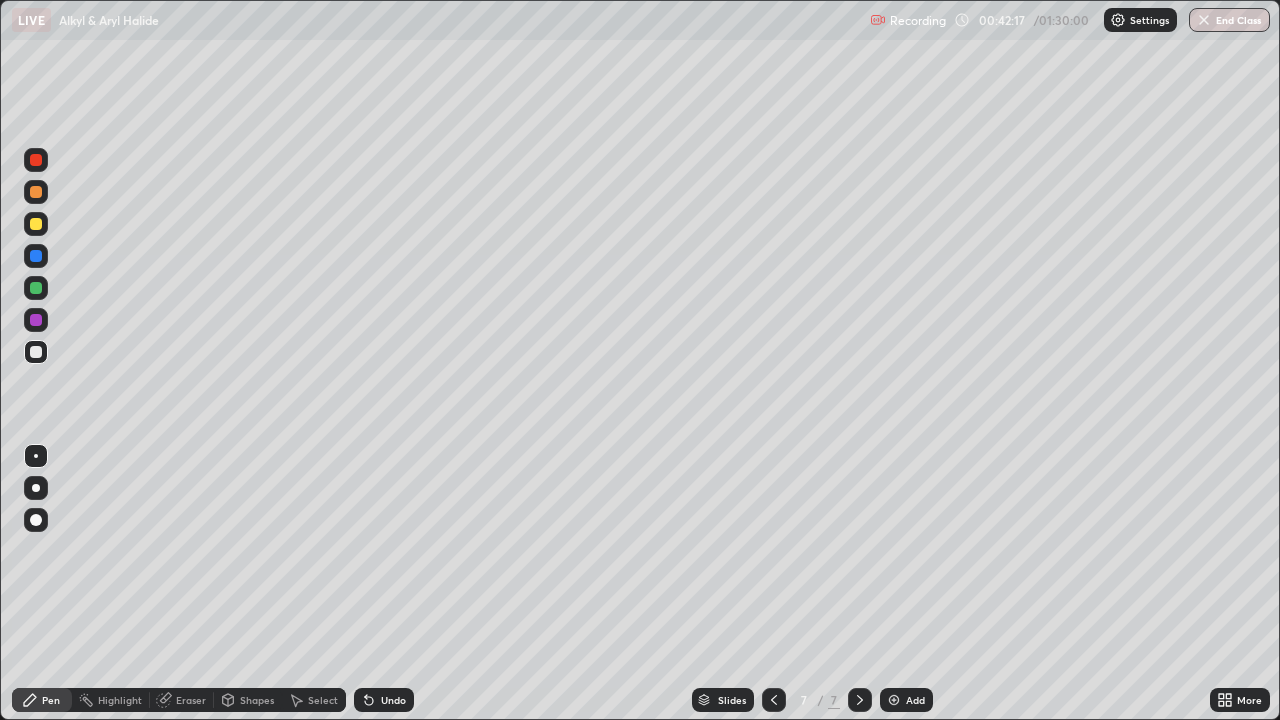 click at bounding box center (894, 700) 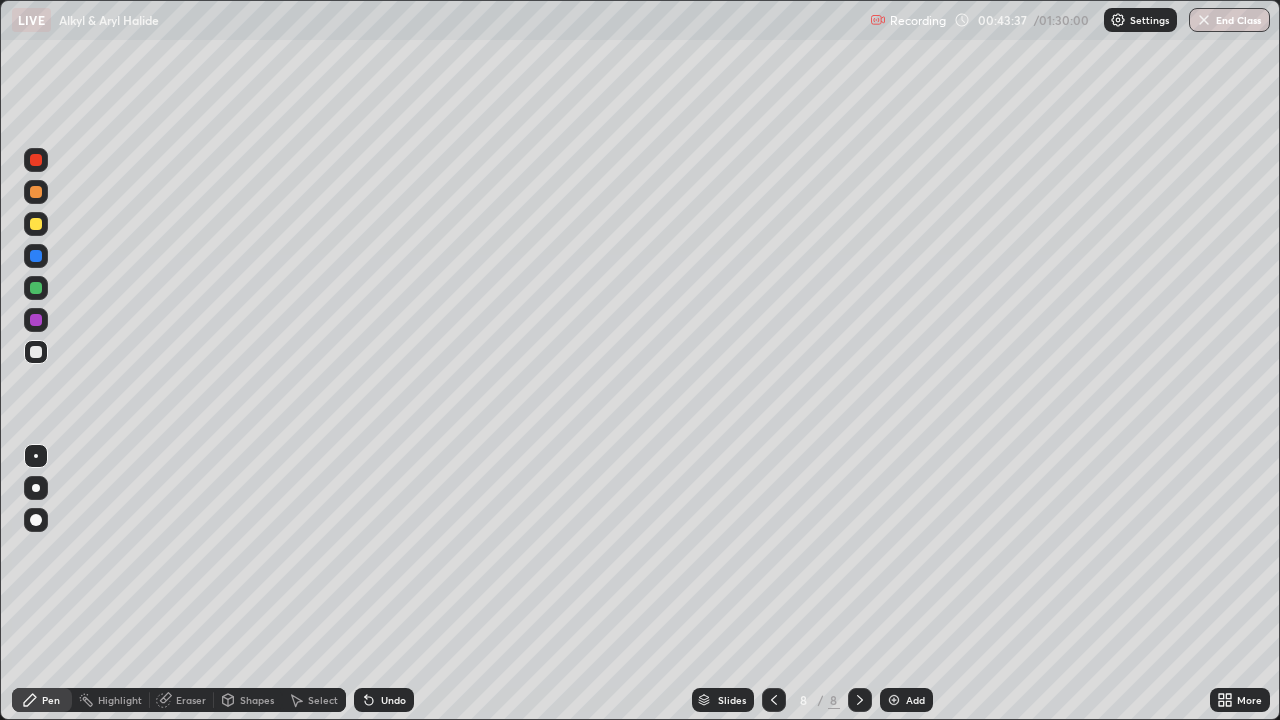 click on "Eraser" at bounding box center [191, 700] 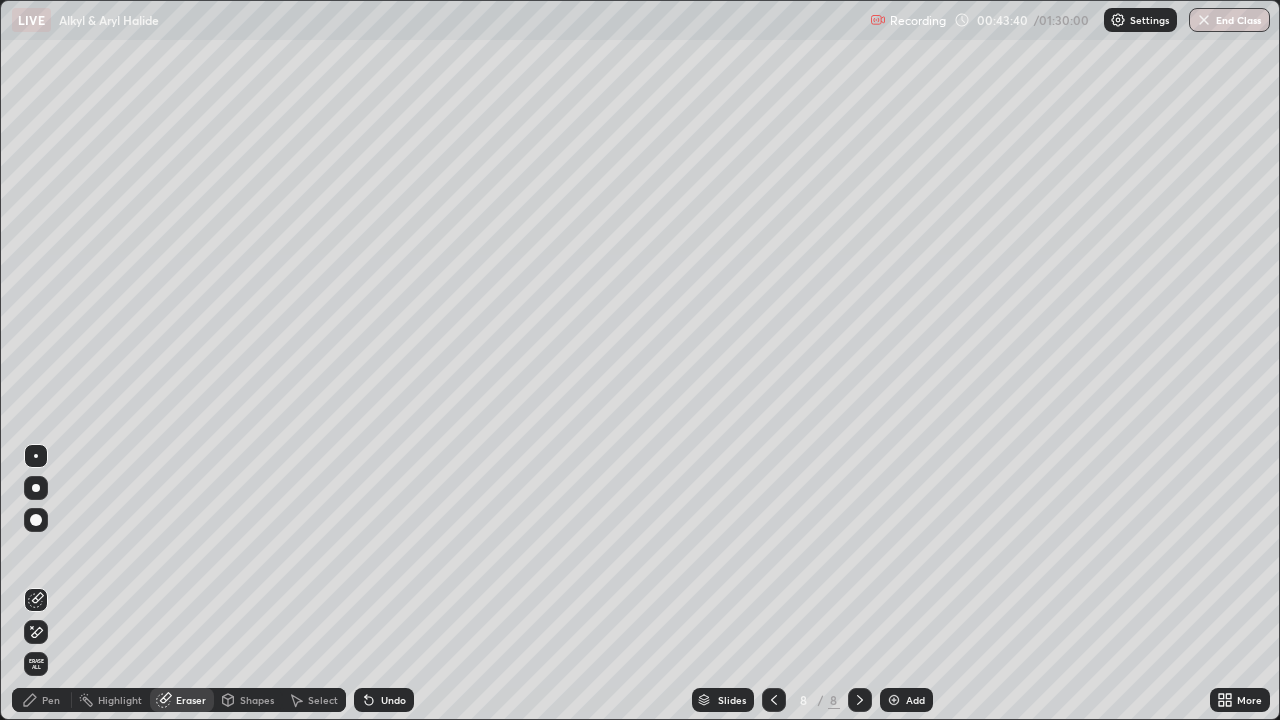 click on "Pen" at bounding box center [42, 700] 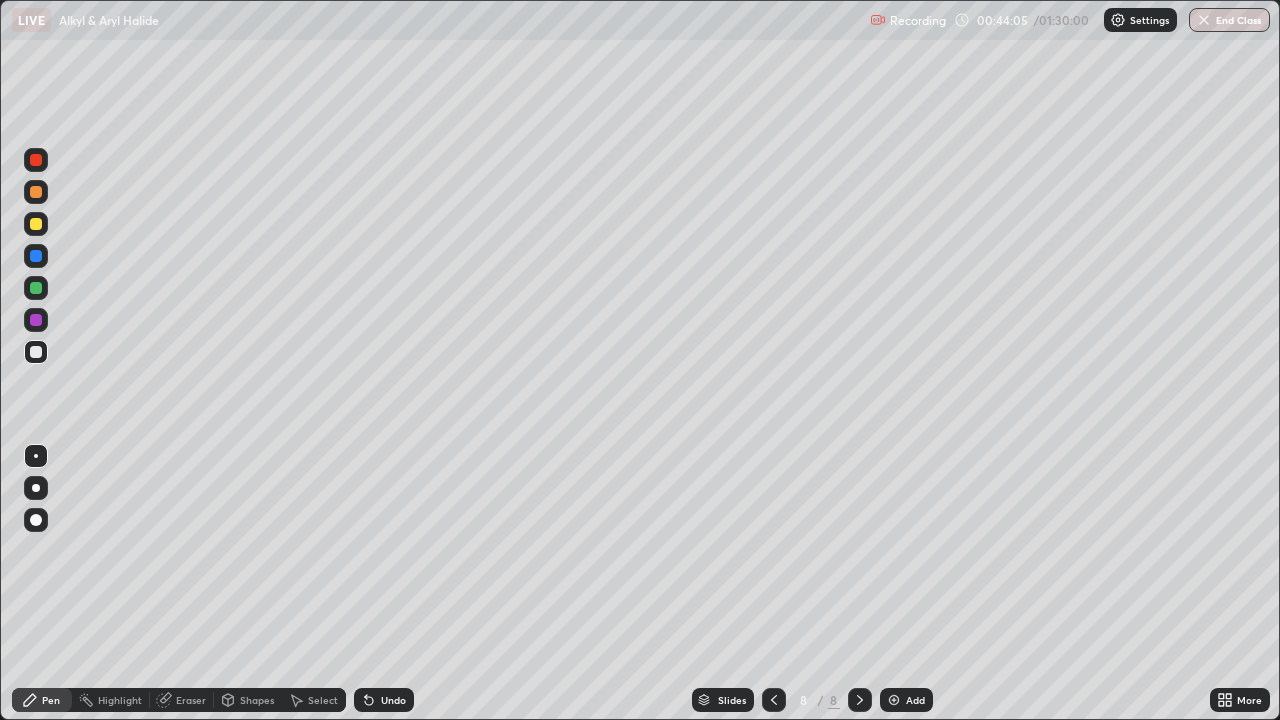 click on "Undo" at bounding box center [384, 700] 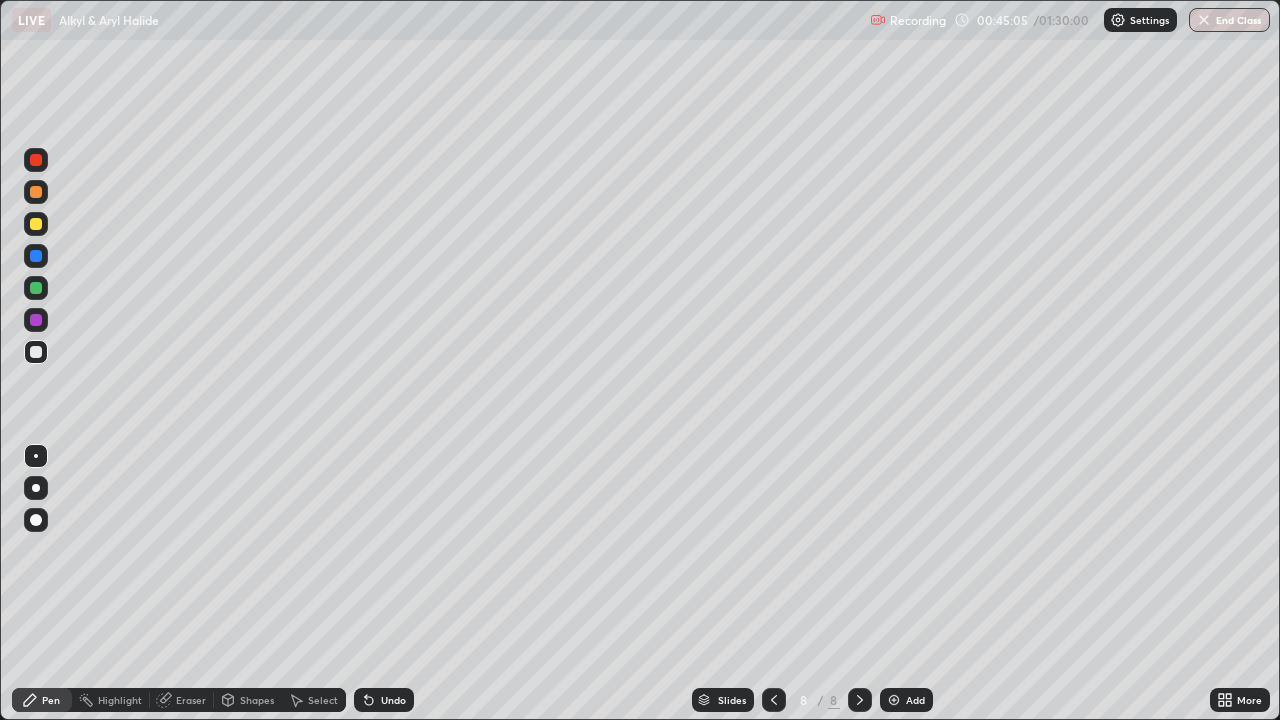 click on "Undo" at bounding box center (393, 700) 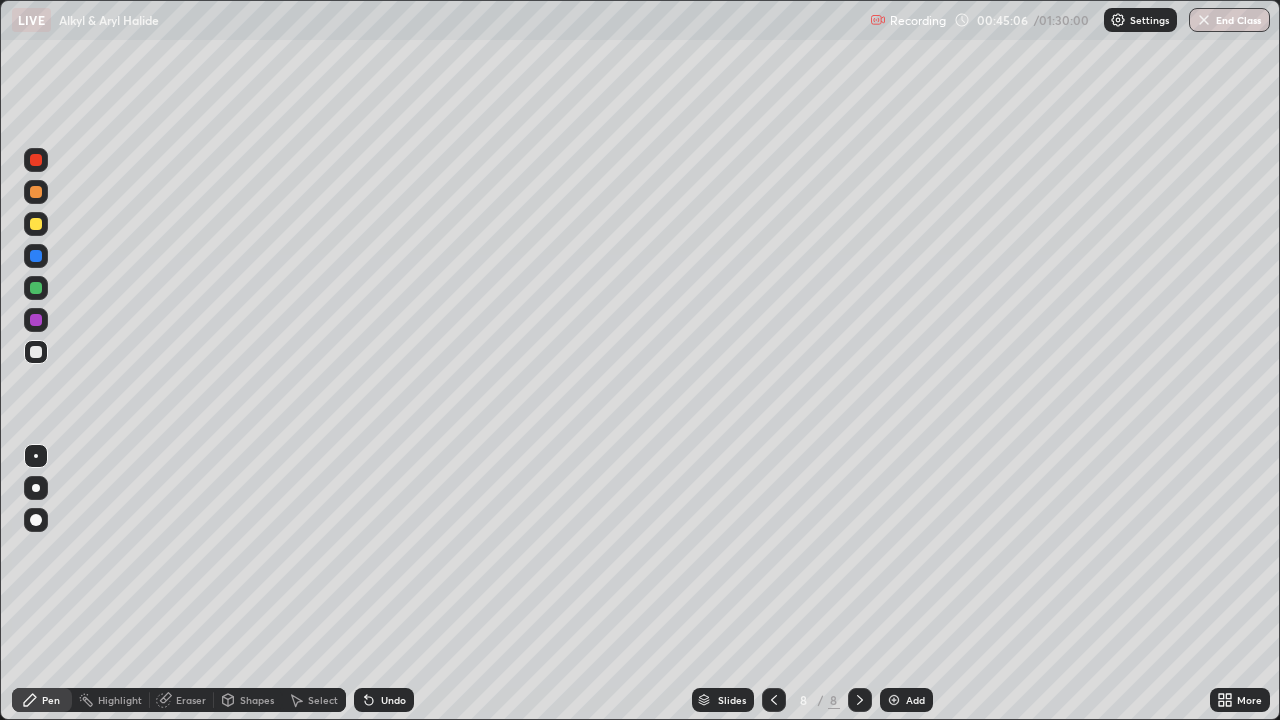 click on "Undo" at bounding box center [393, 700] 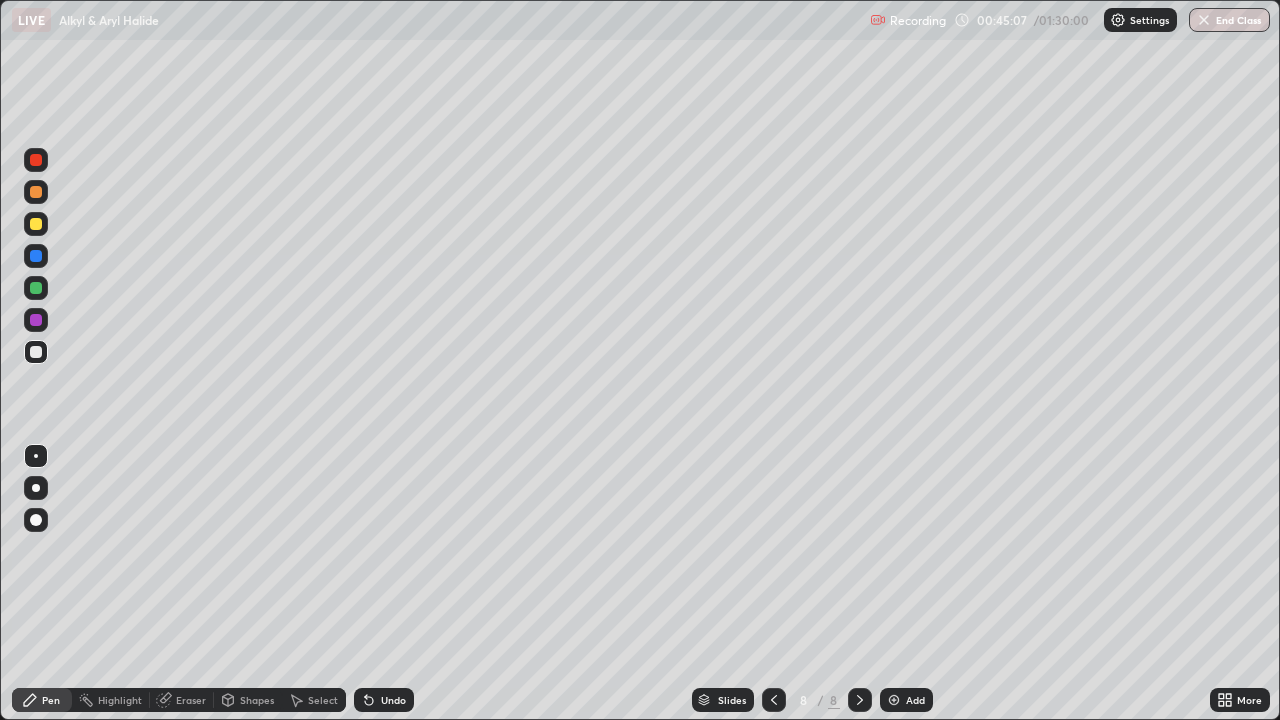 click on "Undo" at bounding box center (393, 700) 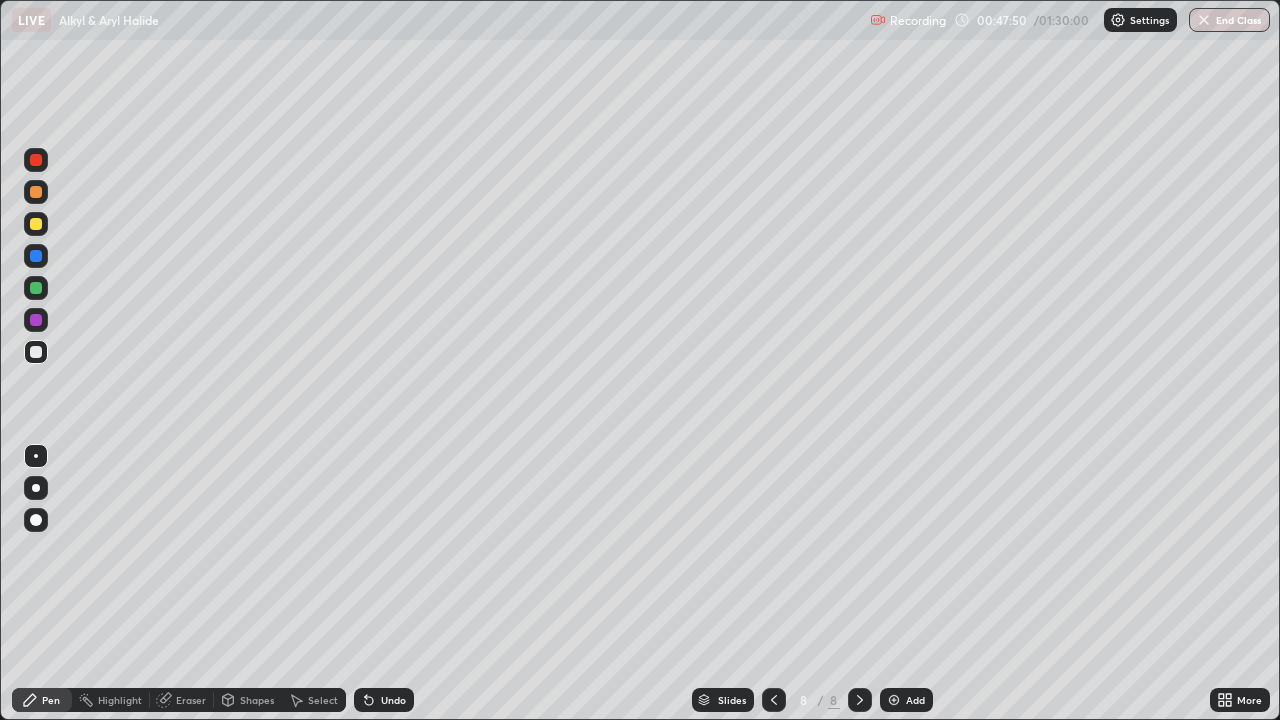click at bounding box center (894, 700) 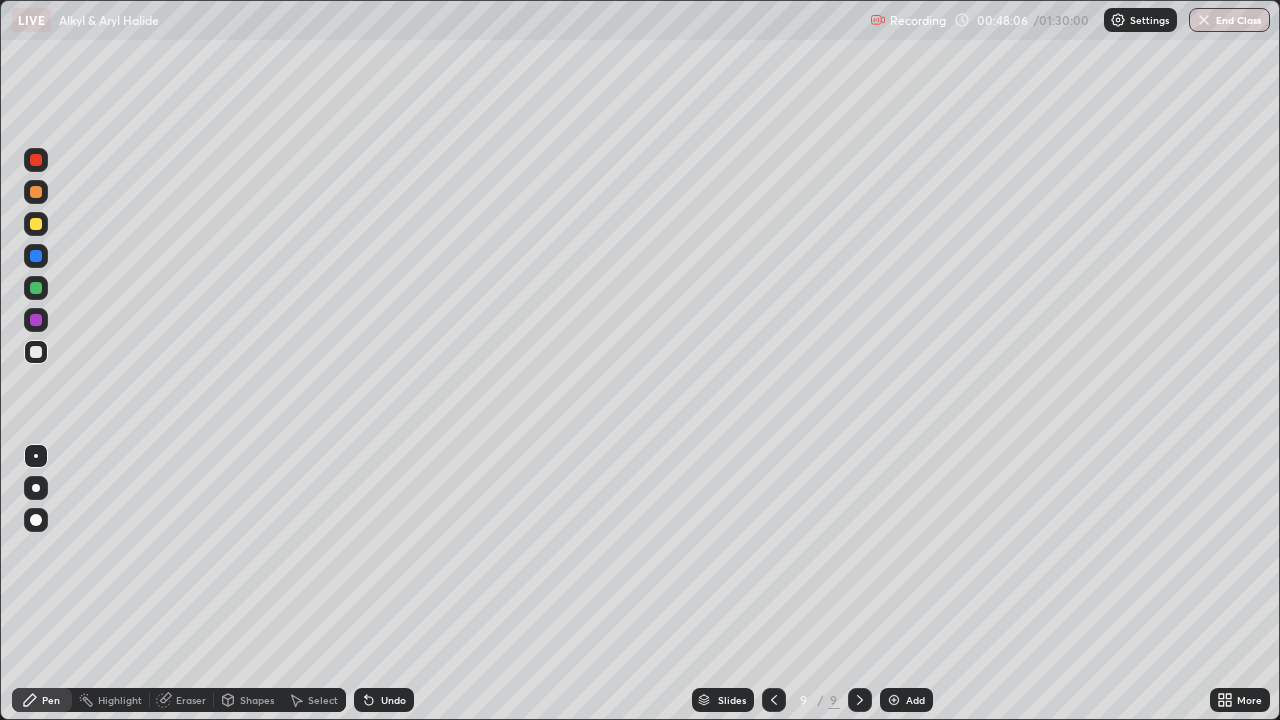 click on "Undo" at bounding box center (384, 700) 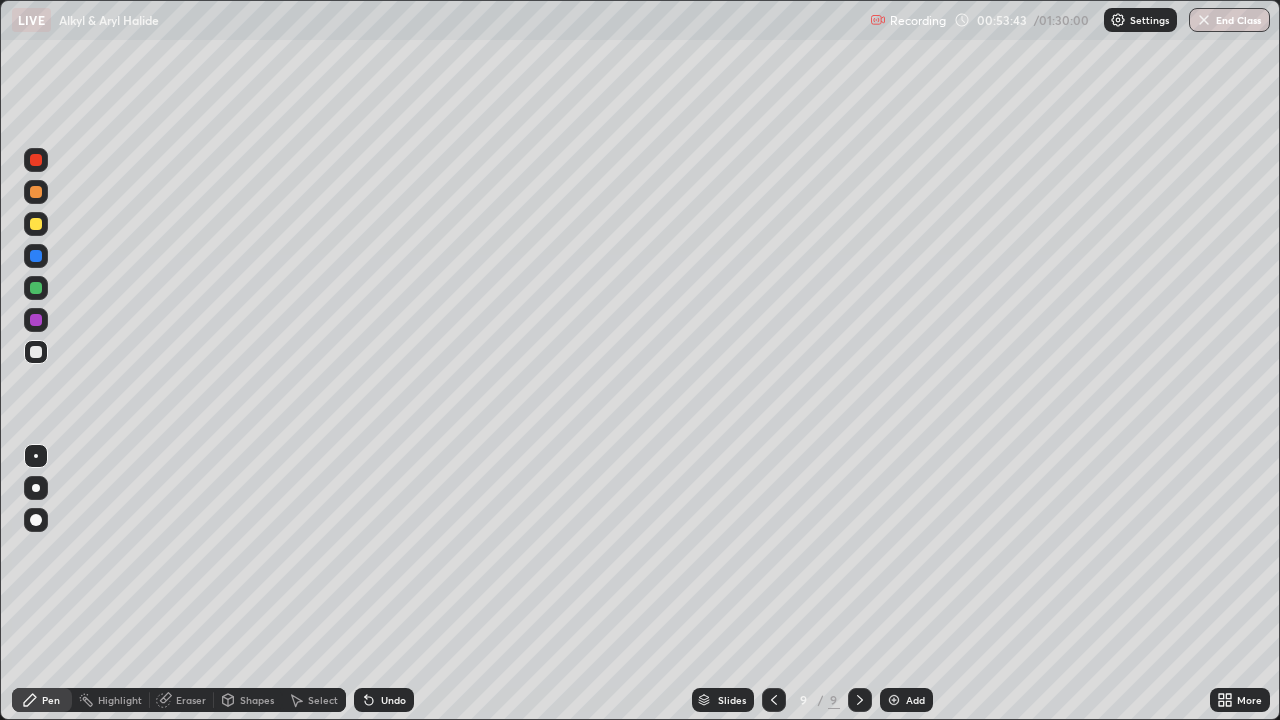 click at bounding box center (894, 700) 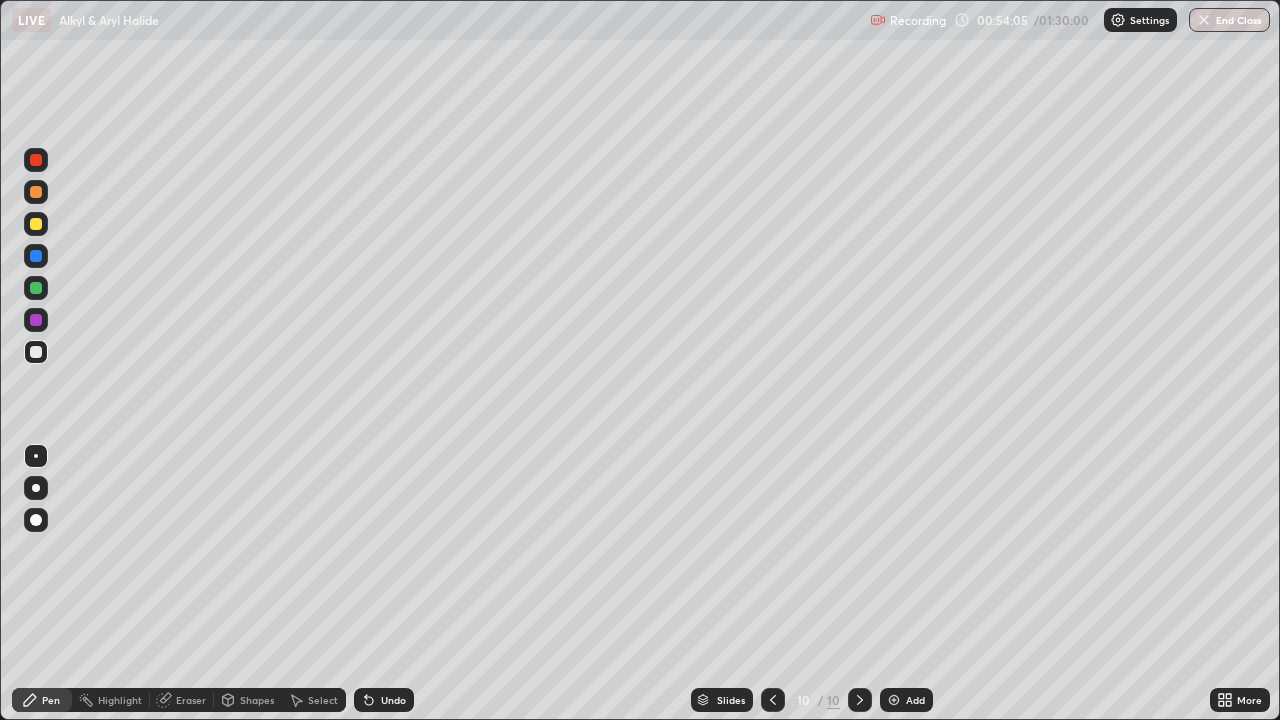 click on "Undo" at bounding box center [384, 700] 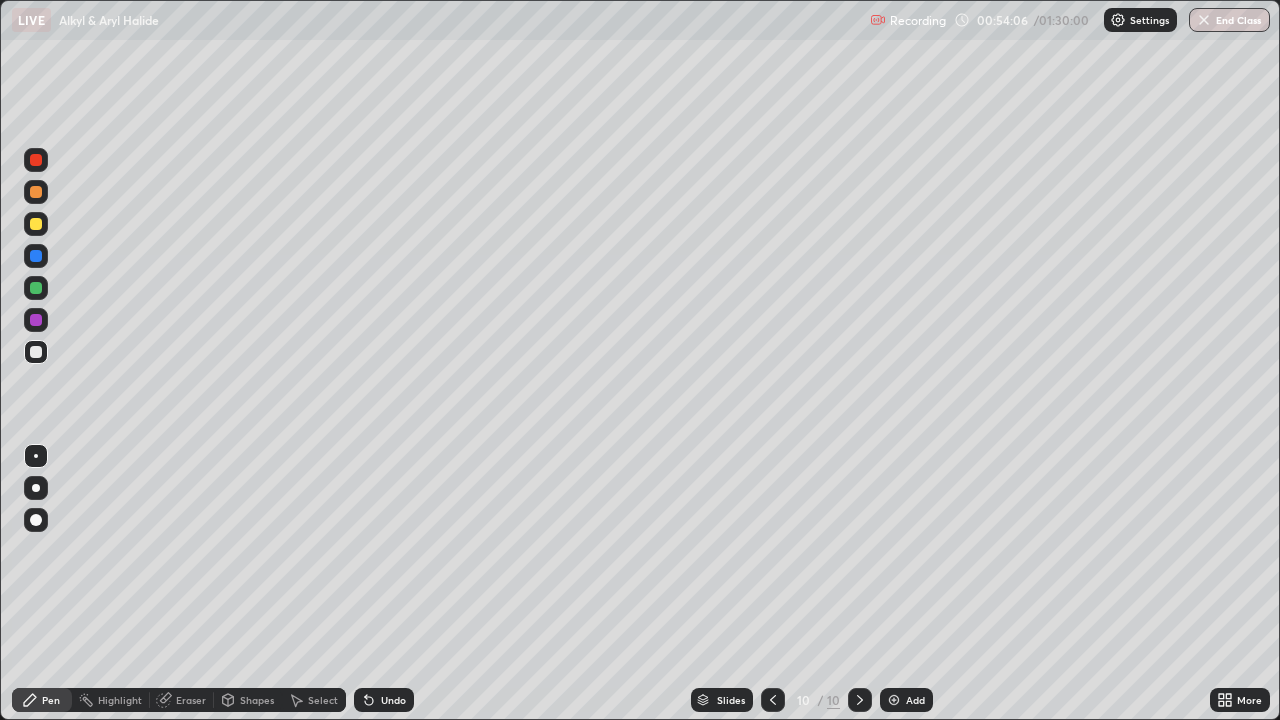click on "Undo" at bounding box center (384, 700) 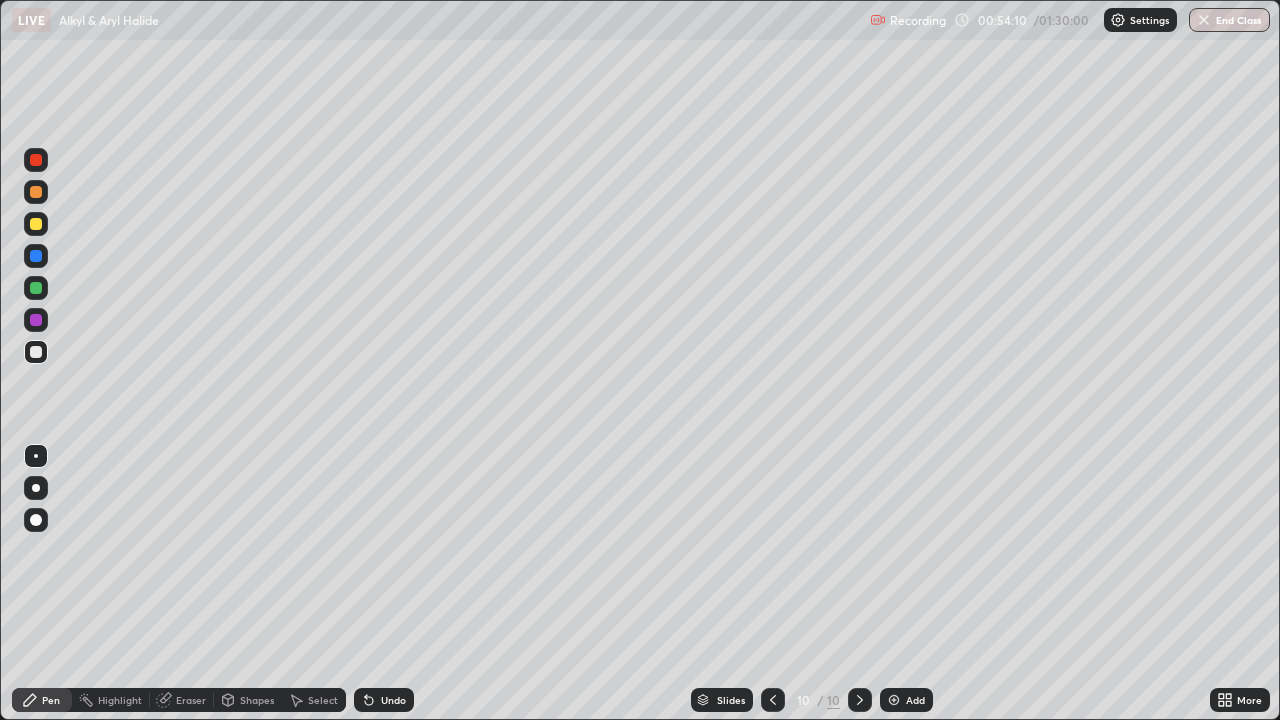 click on "Undo" at bounding box center (393, 700) 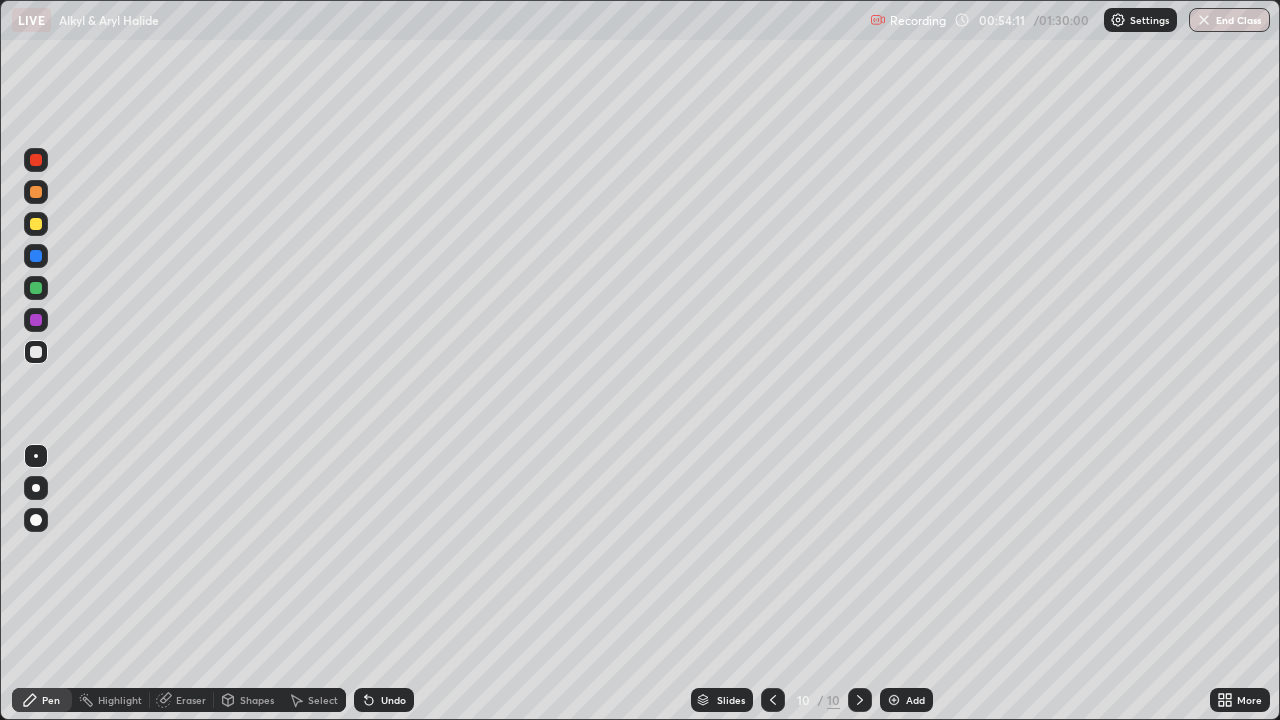 click on "Undo" at bounding box center (393, 700) 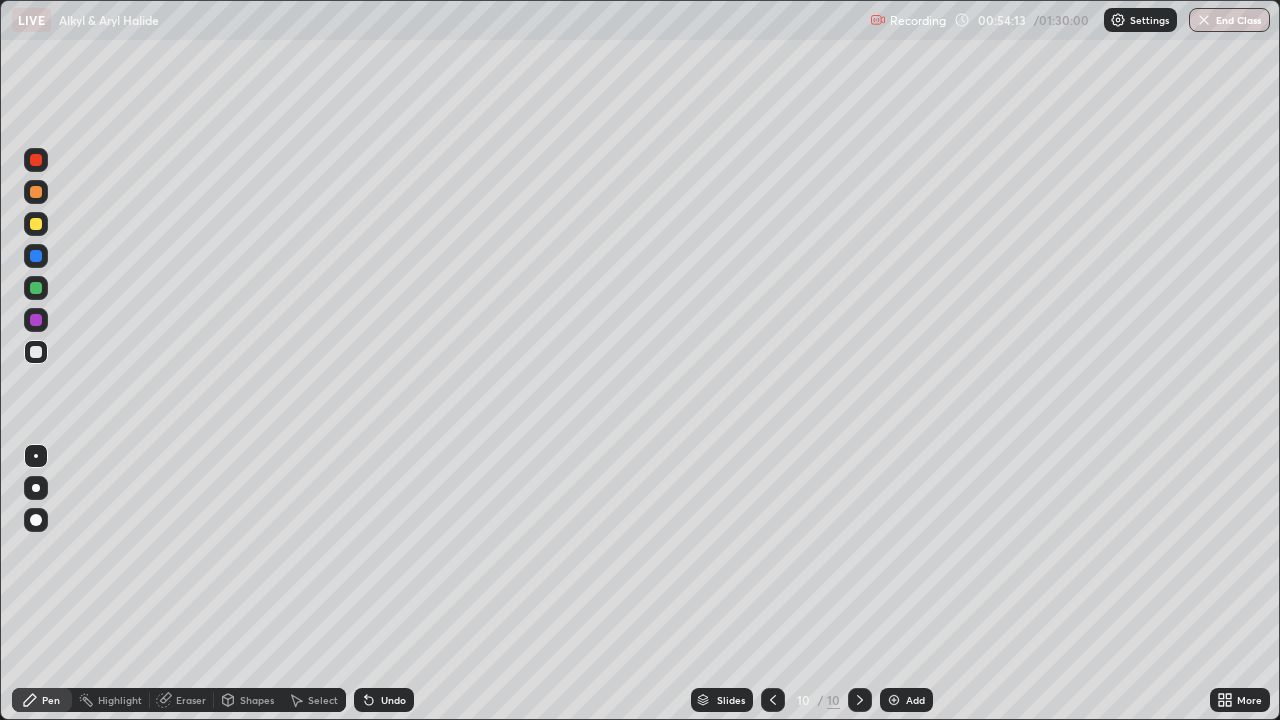 click on "Undo" at bounding box center [393, 700] 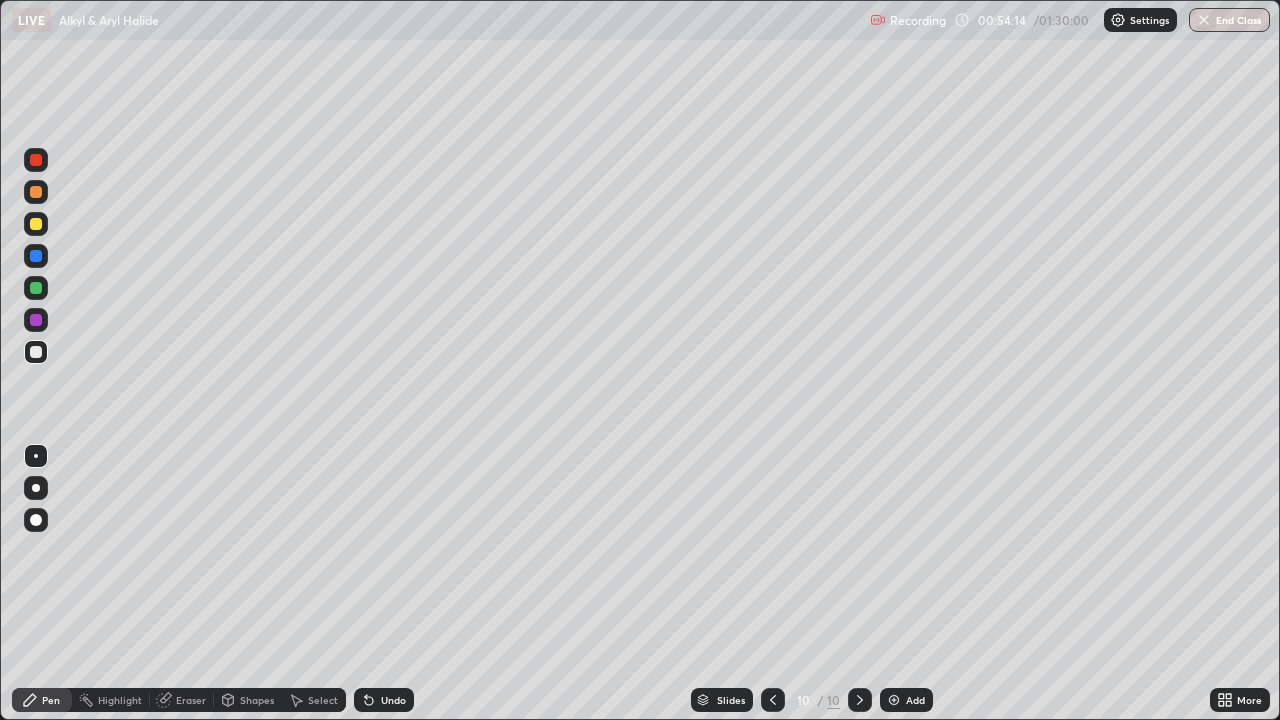click on "Undo" at bounding box center (384, 700) 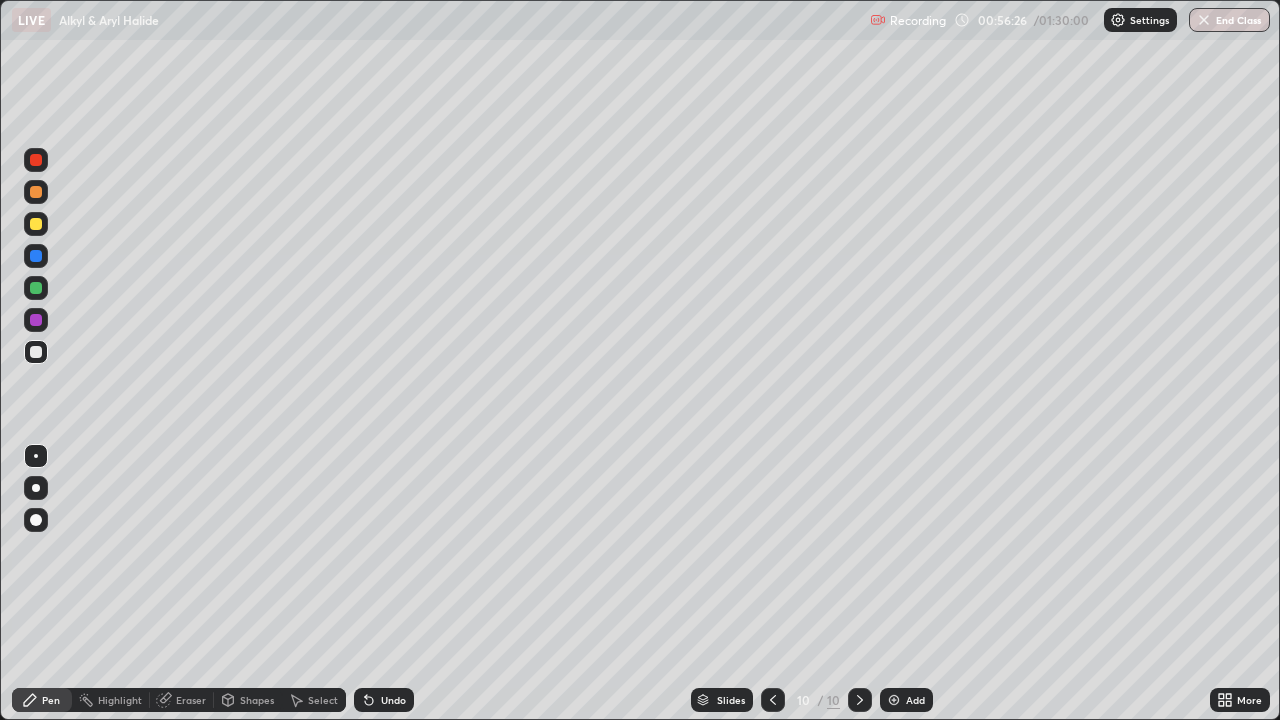 click 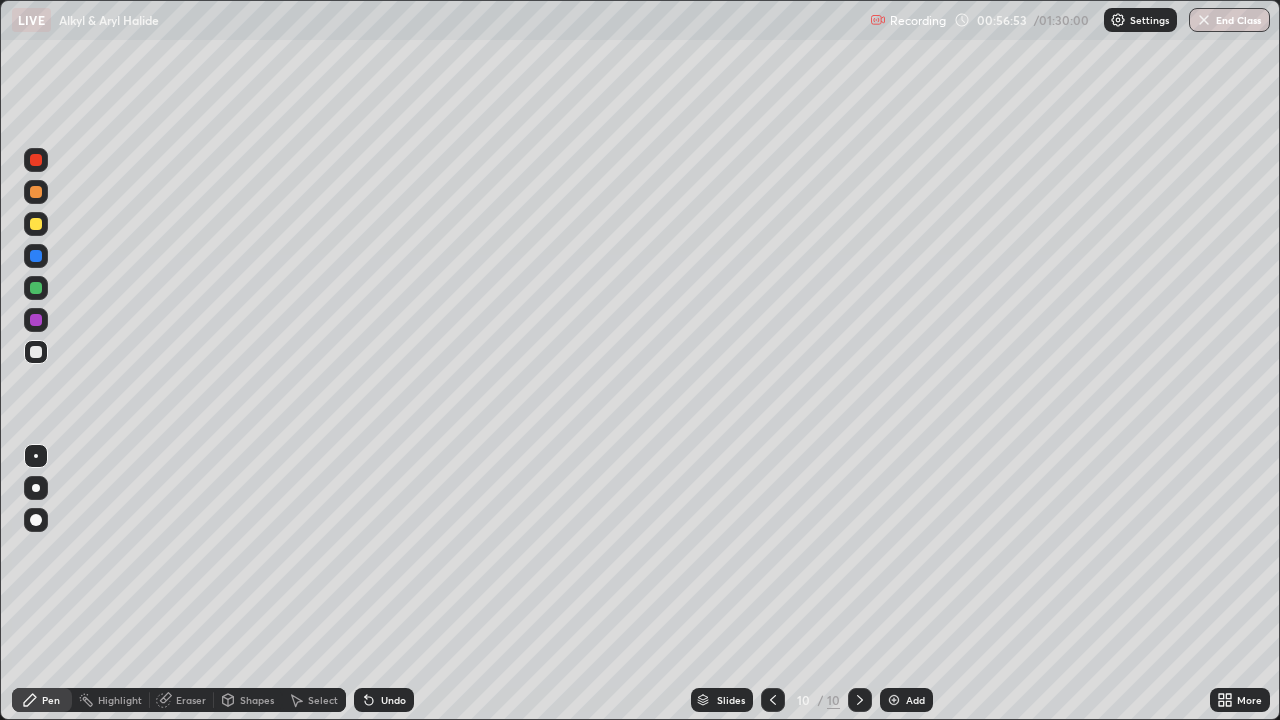 click on "Undo" at bounding box center [393, 700] 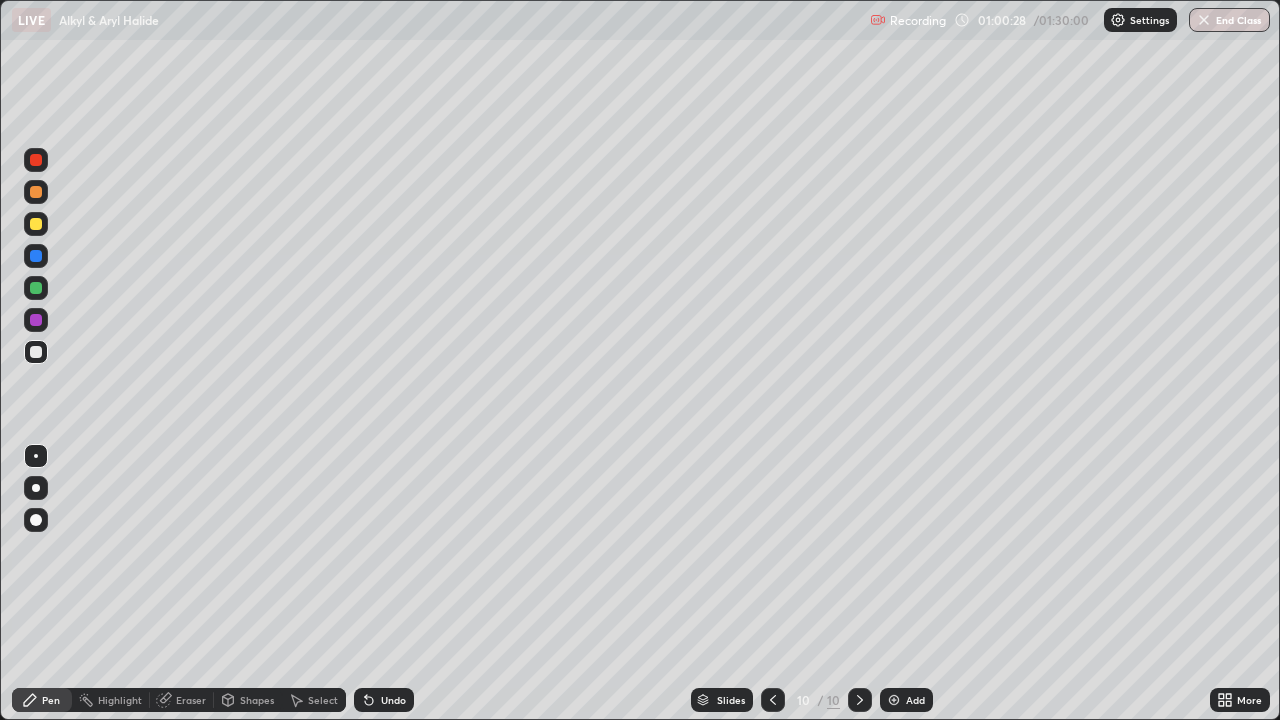 click on "Add" at bounding box center (906, 700) 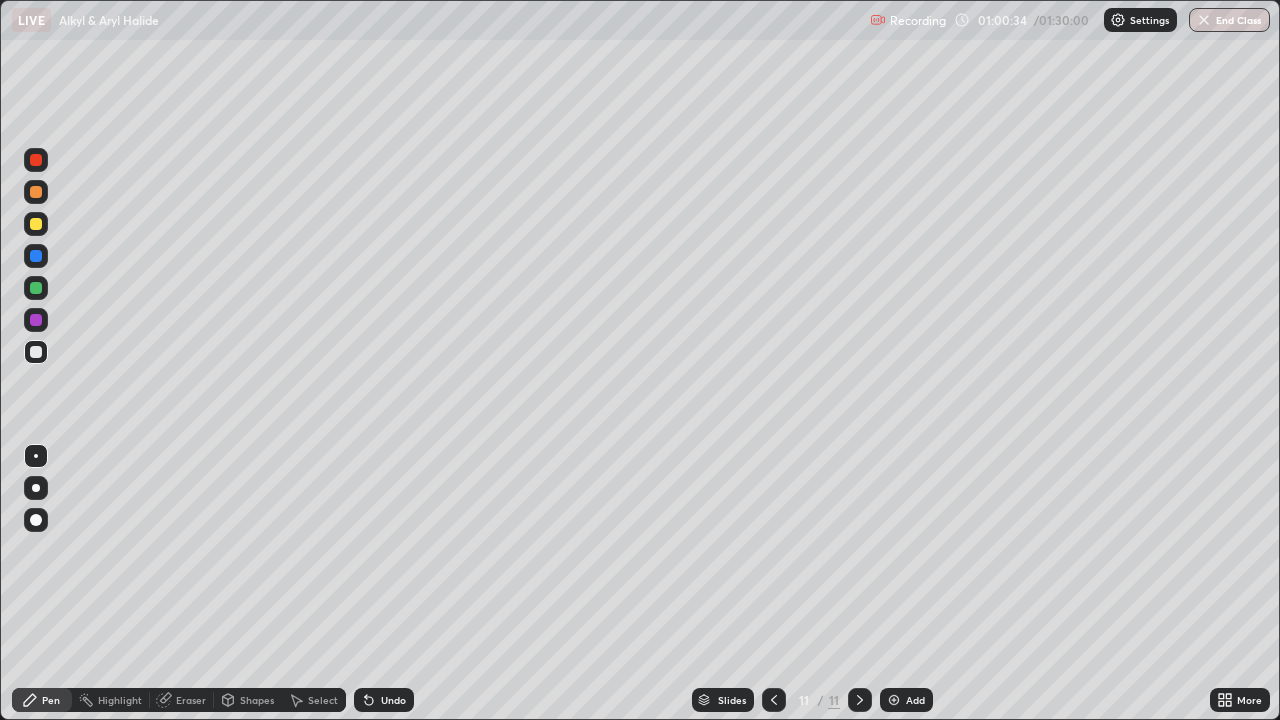 click 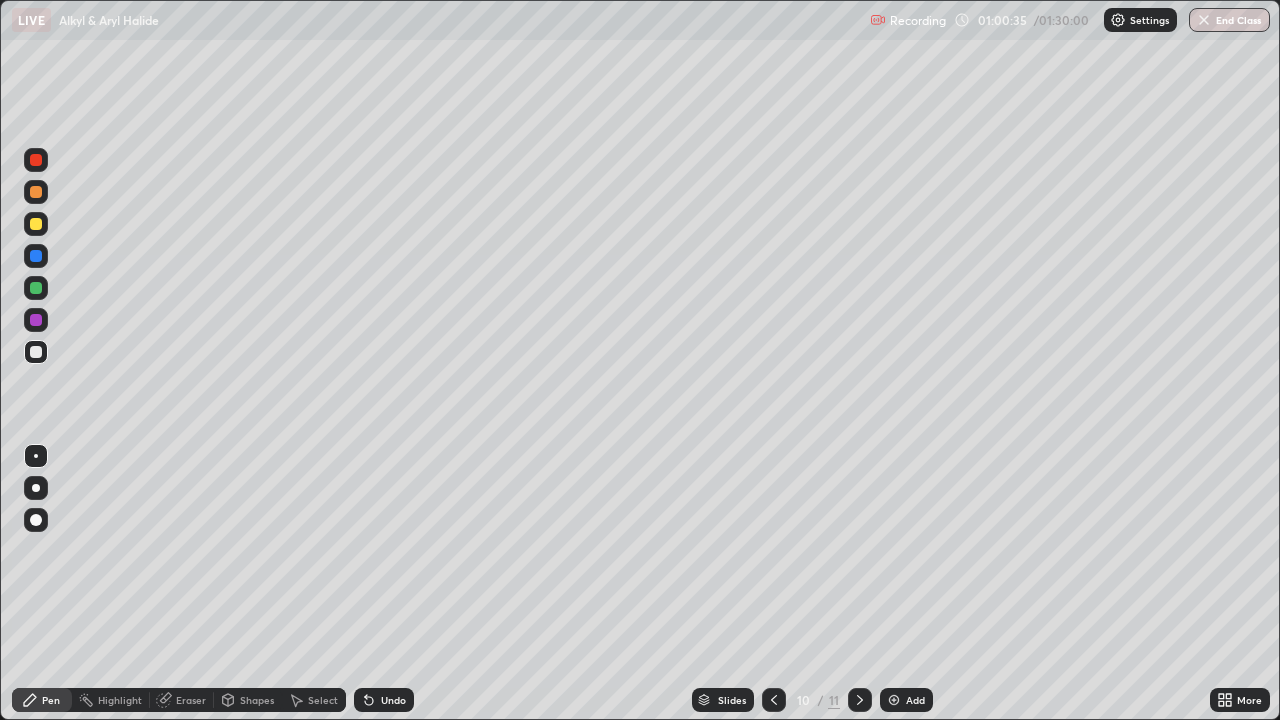 click at bounding box center [860, 700] 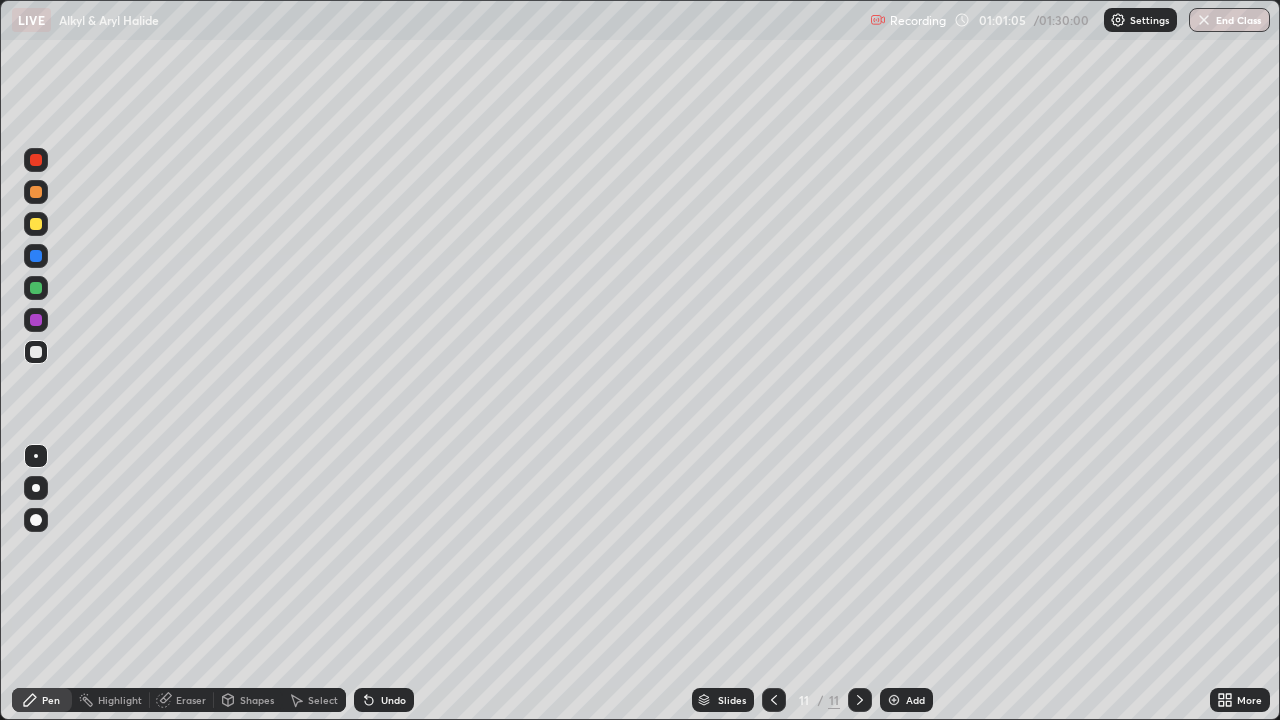 click on "Undo" at bounding box center [384, 700] 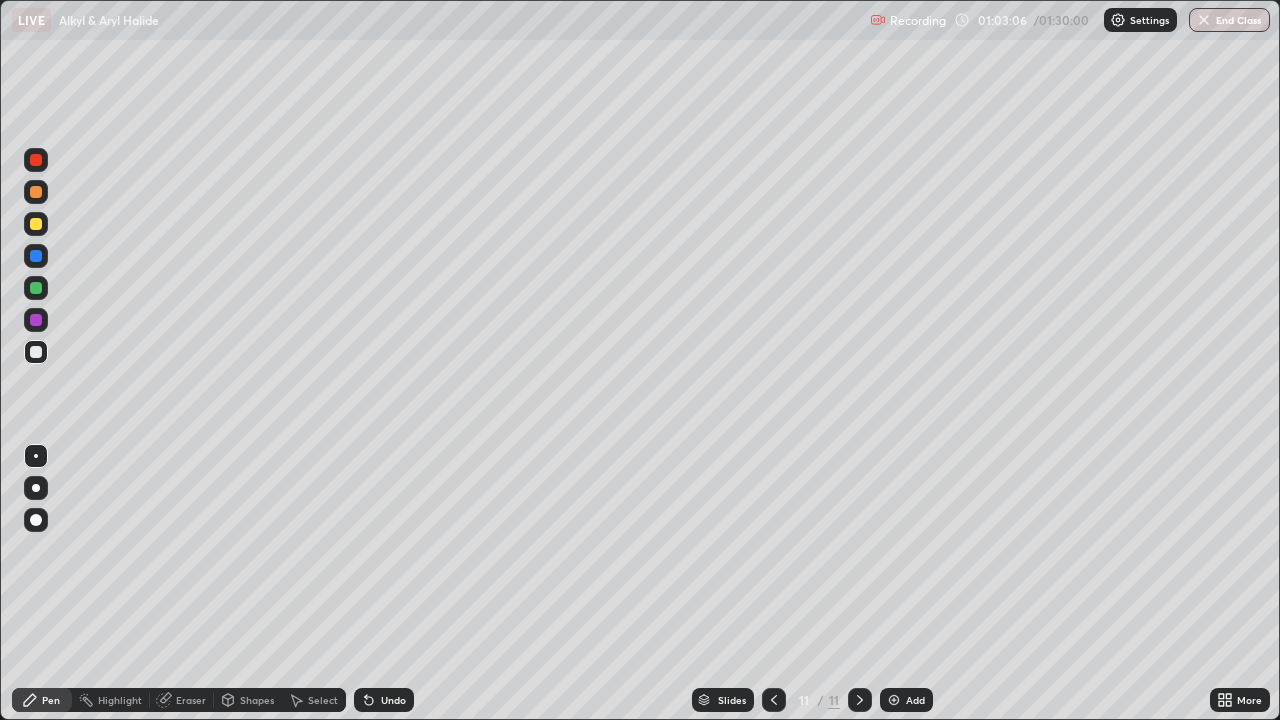 click on "Undo" at bounding box center (393, 700) 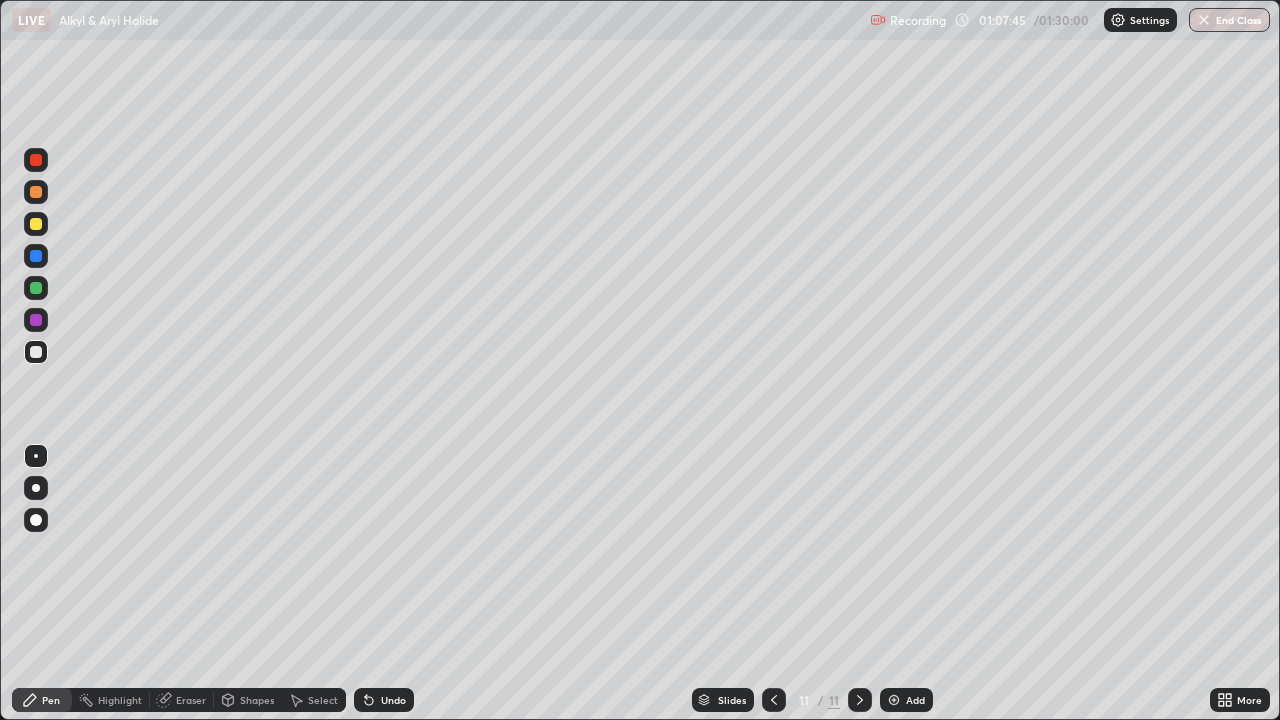 click on "Add" at bounding box center [915, 700] 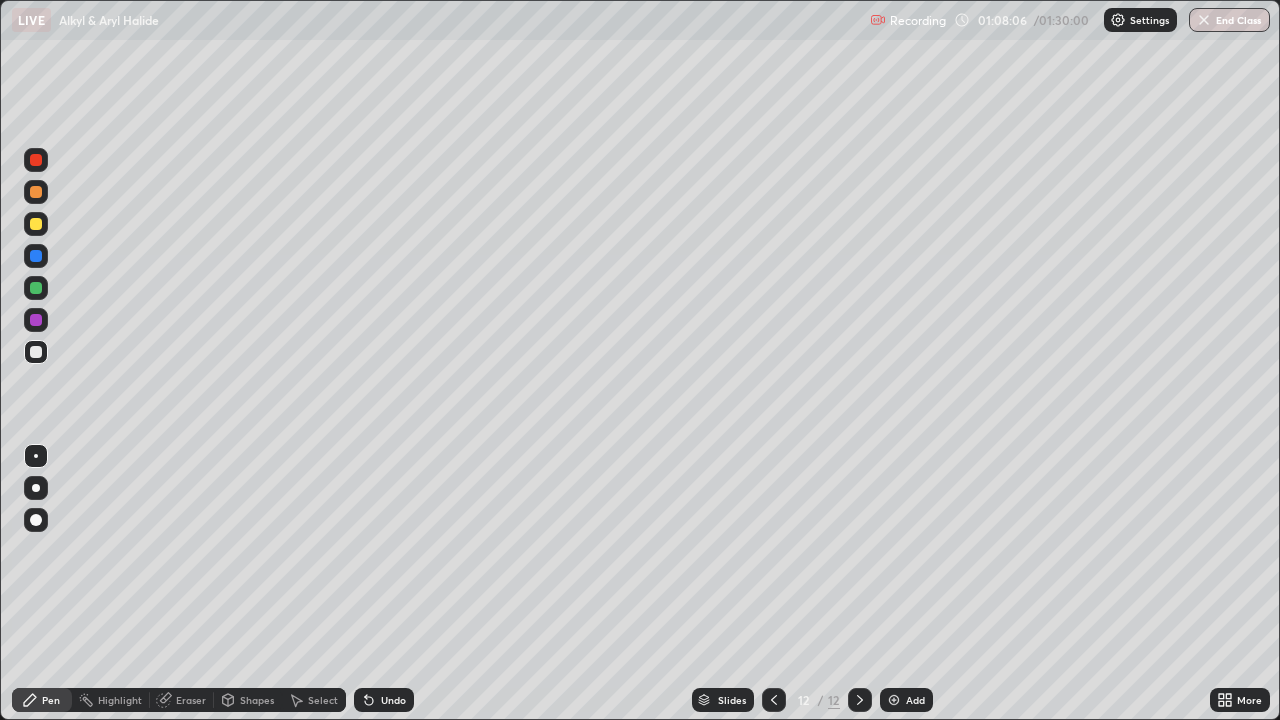 click on "Undo" at bounding box center [384, 700] 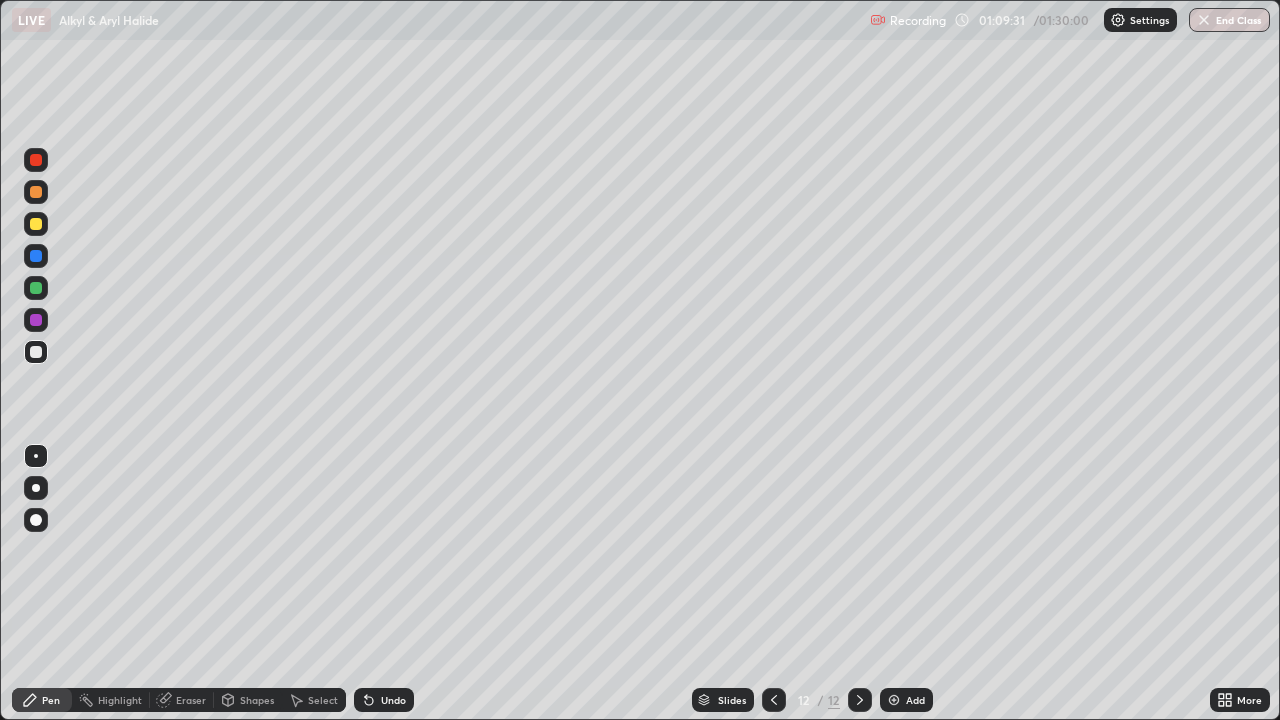 click on "Undo" at bounding box center (384, 700) 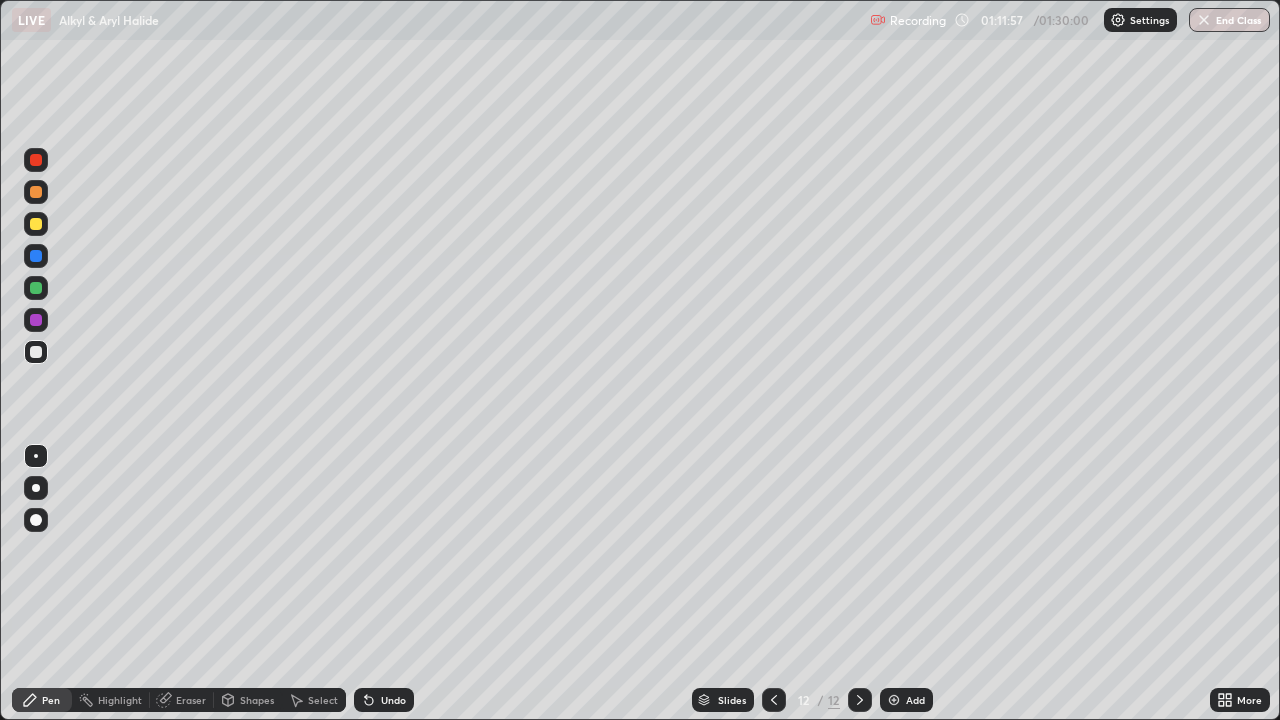 click on "Eraser" at bounding box center [191, 700] 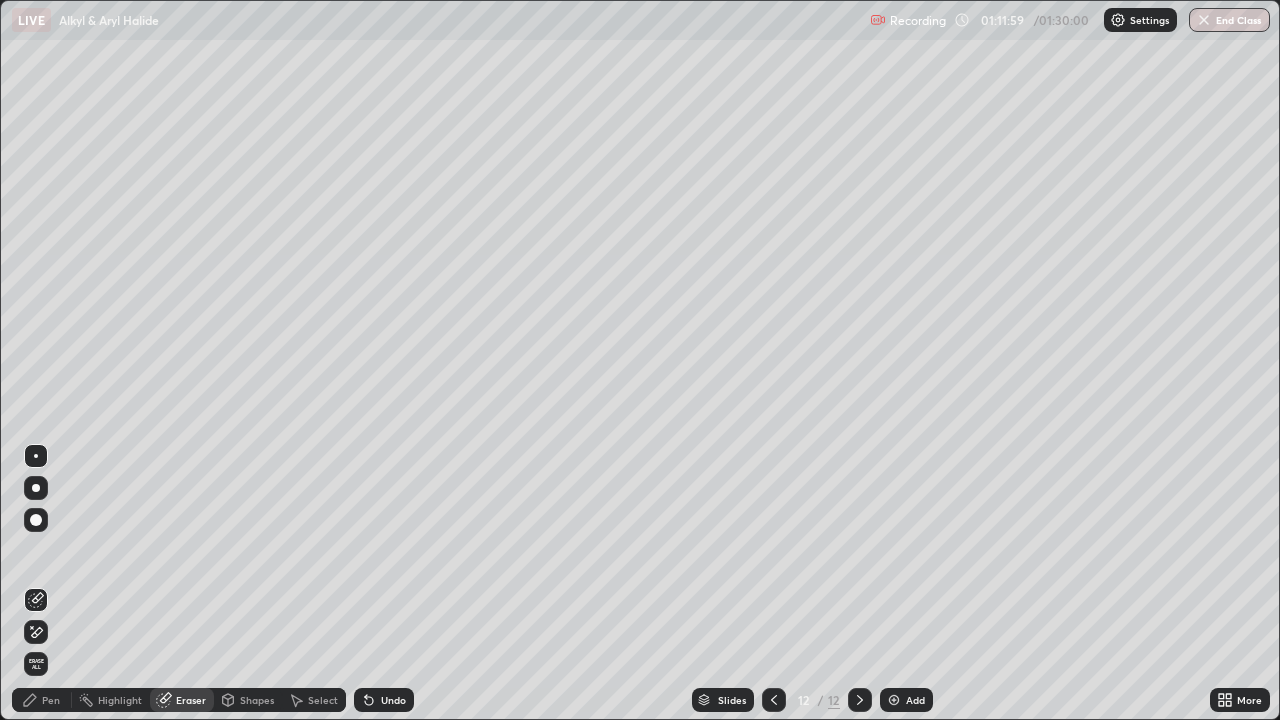 click on "Pen" at bounding box center [51, 700] 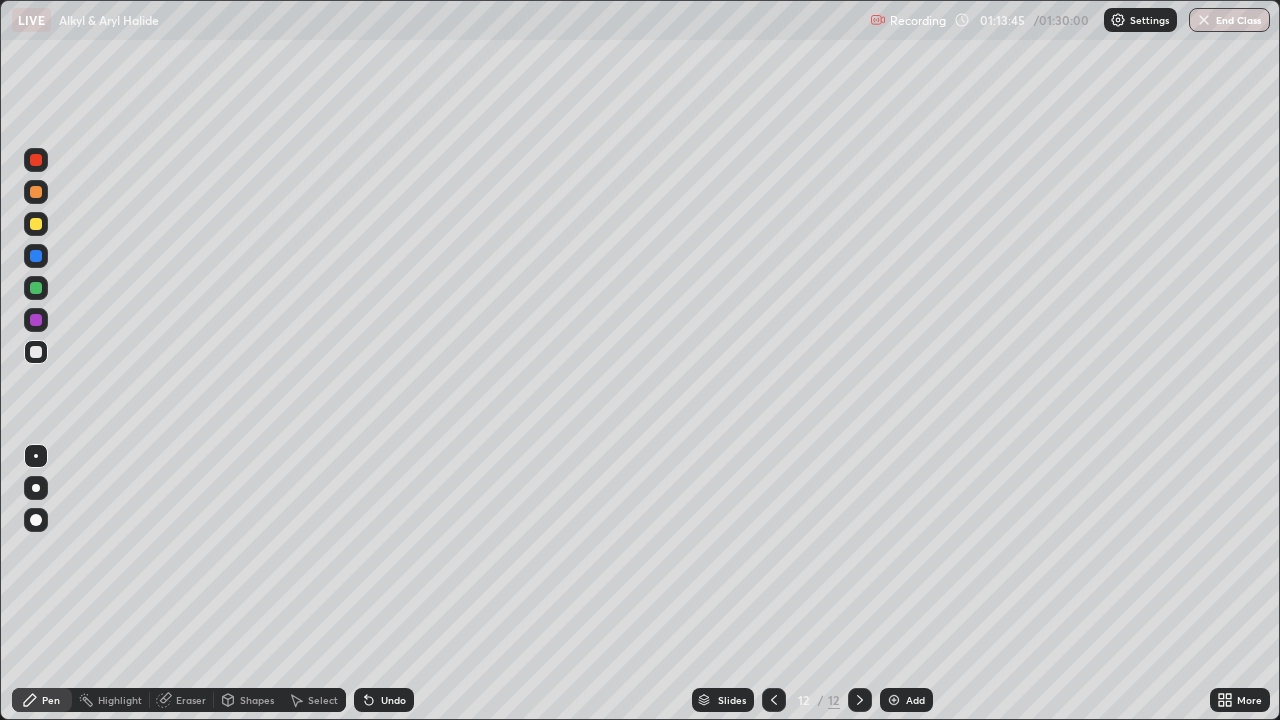 click 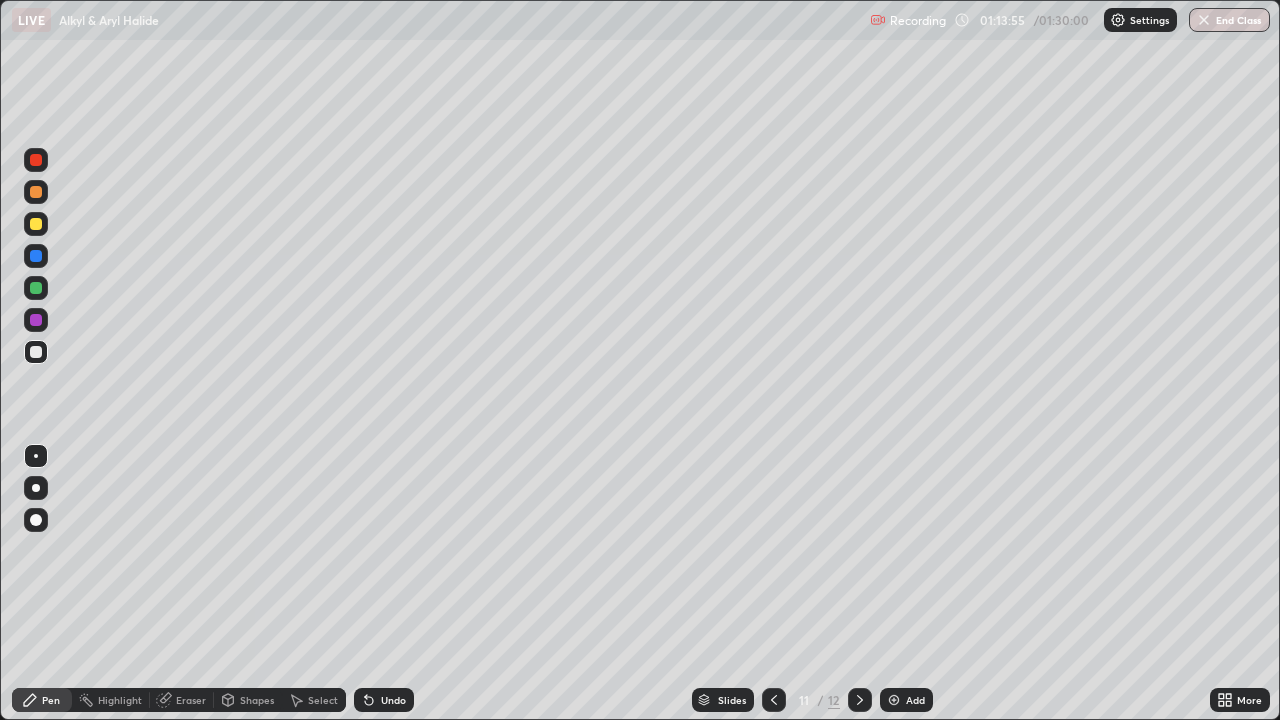 click at bounding box center (860, 700) 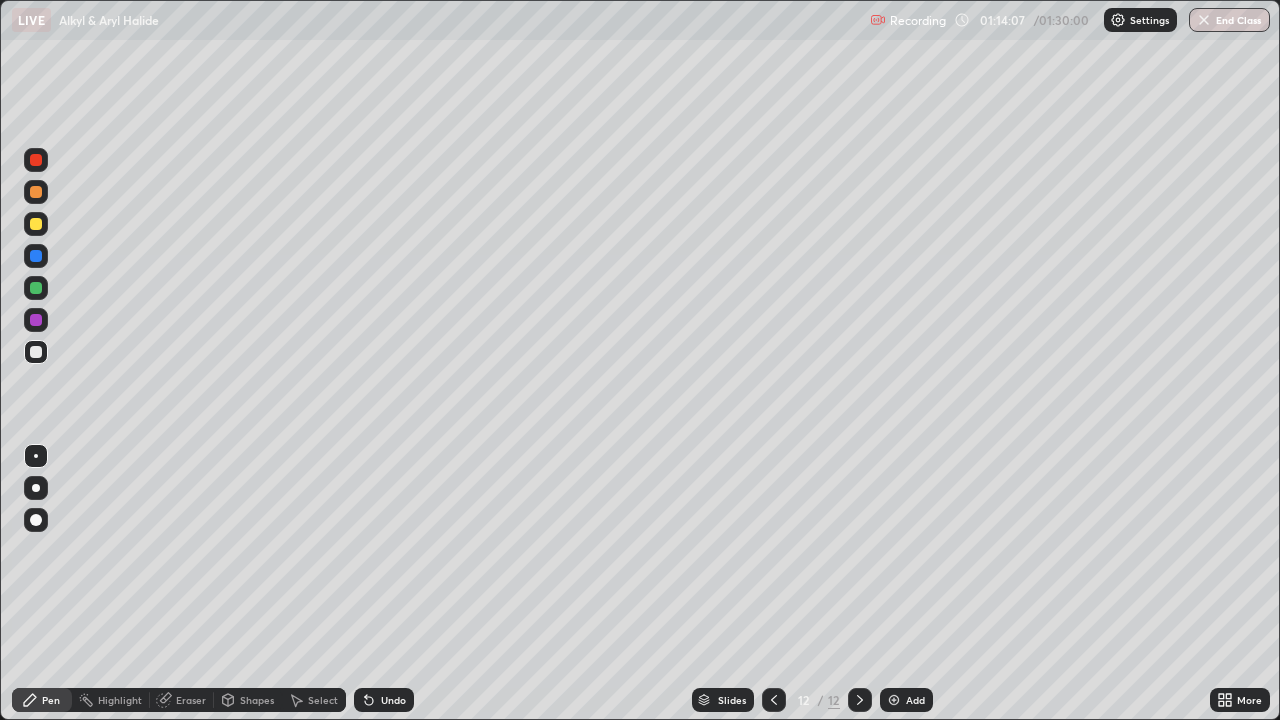 click on "Undo" at bounding box center (384, 700) 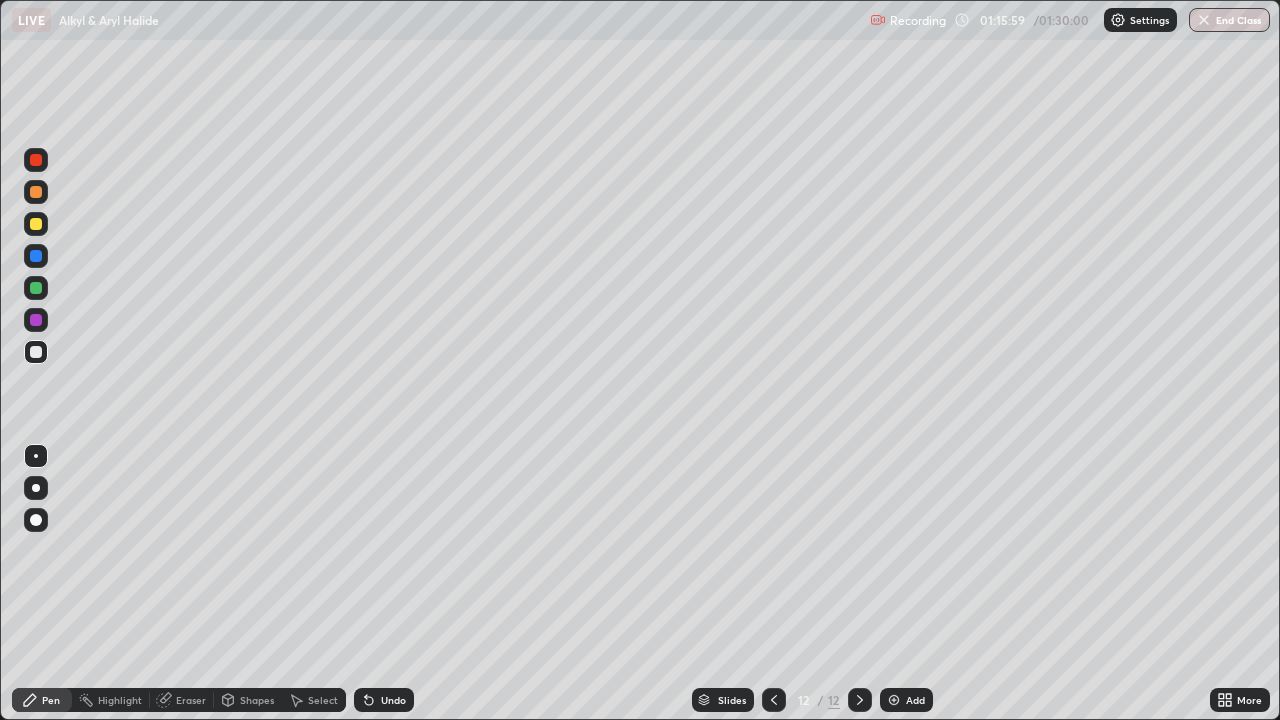 click on "Add" at bounding box center (906, 700) 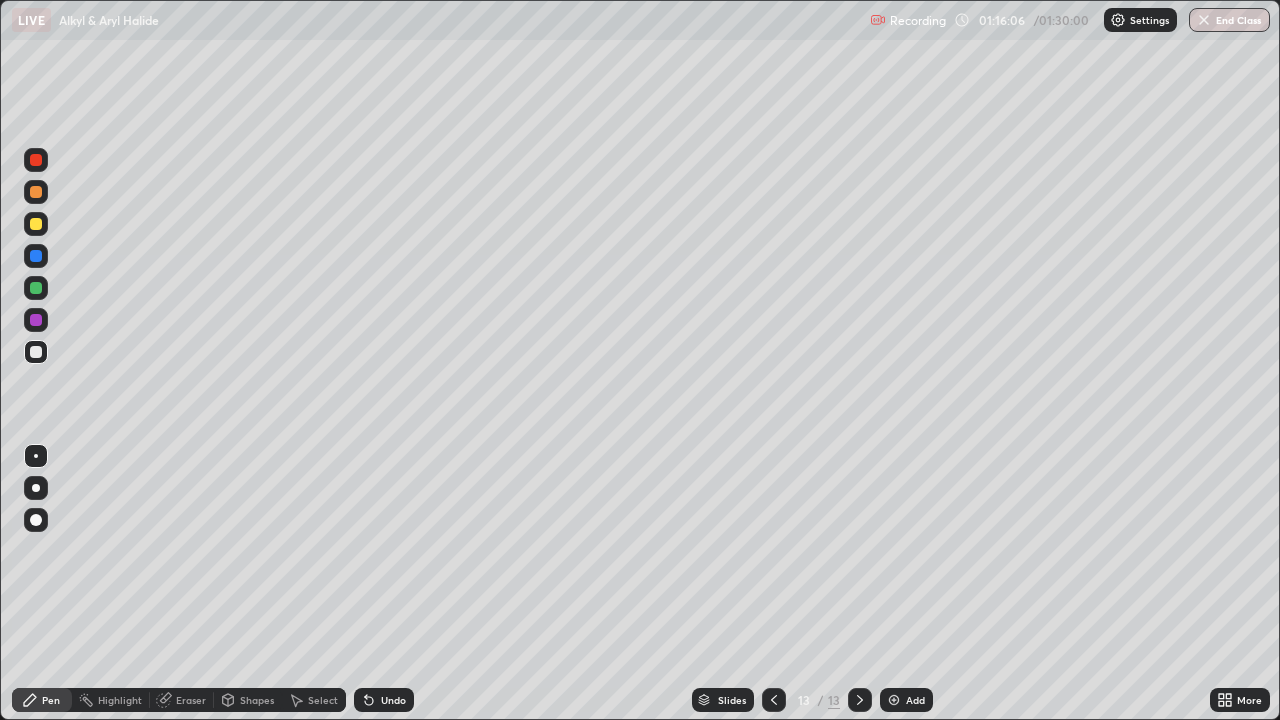 click on "Undo" at bounding box center (393, 700) 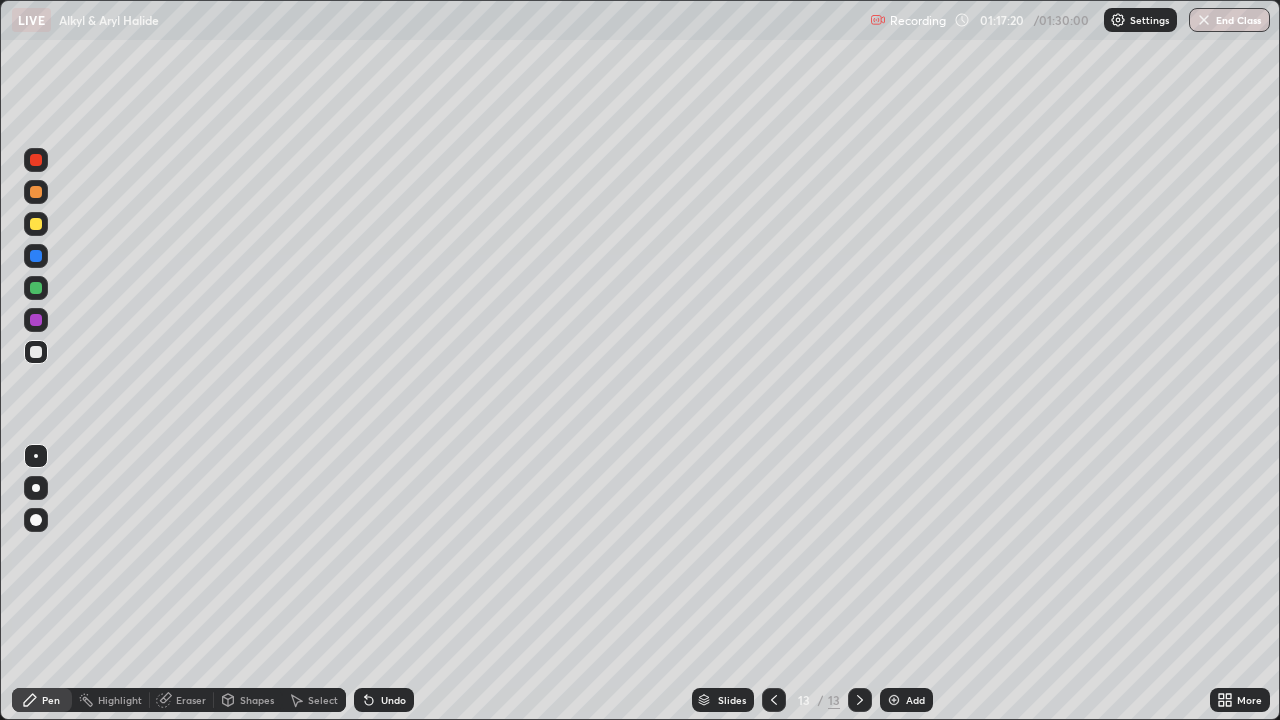 click 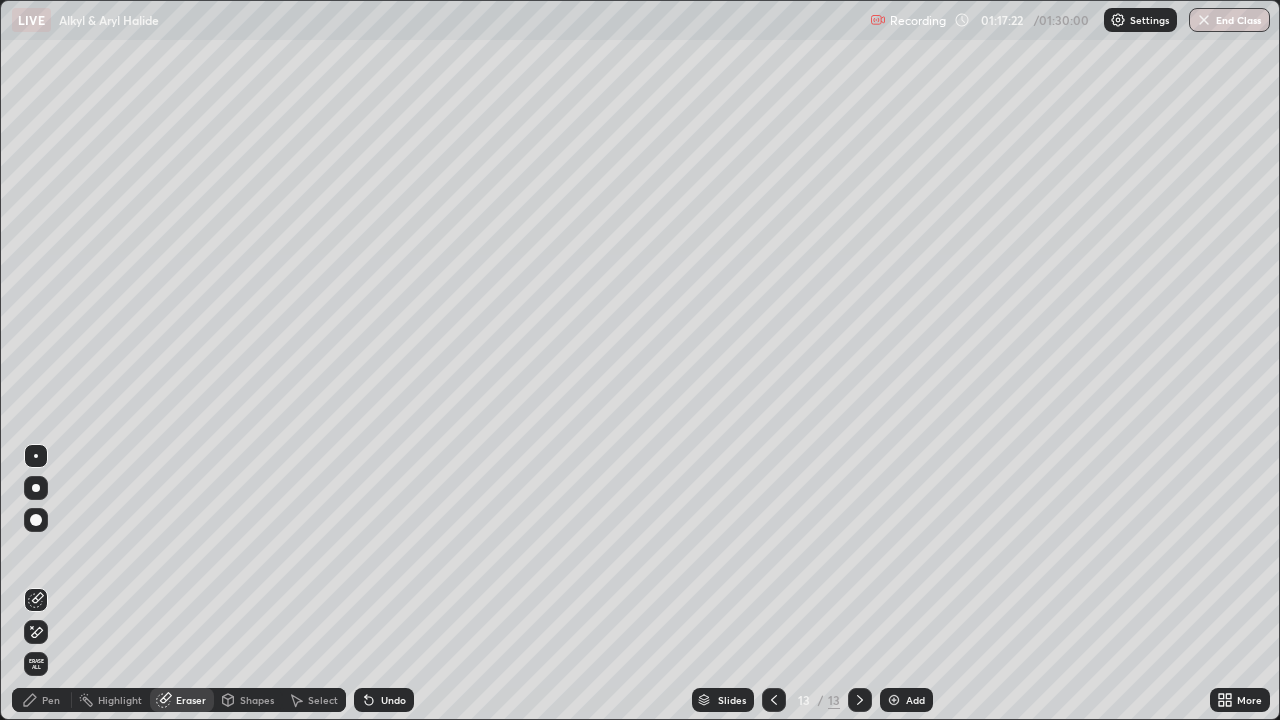 click 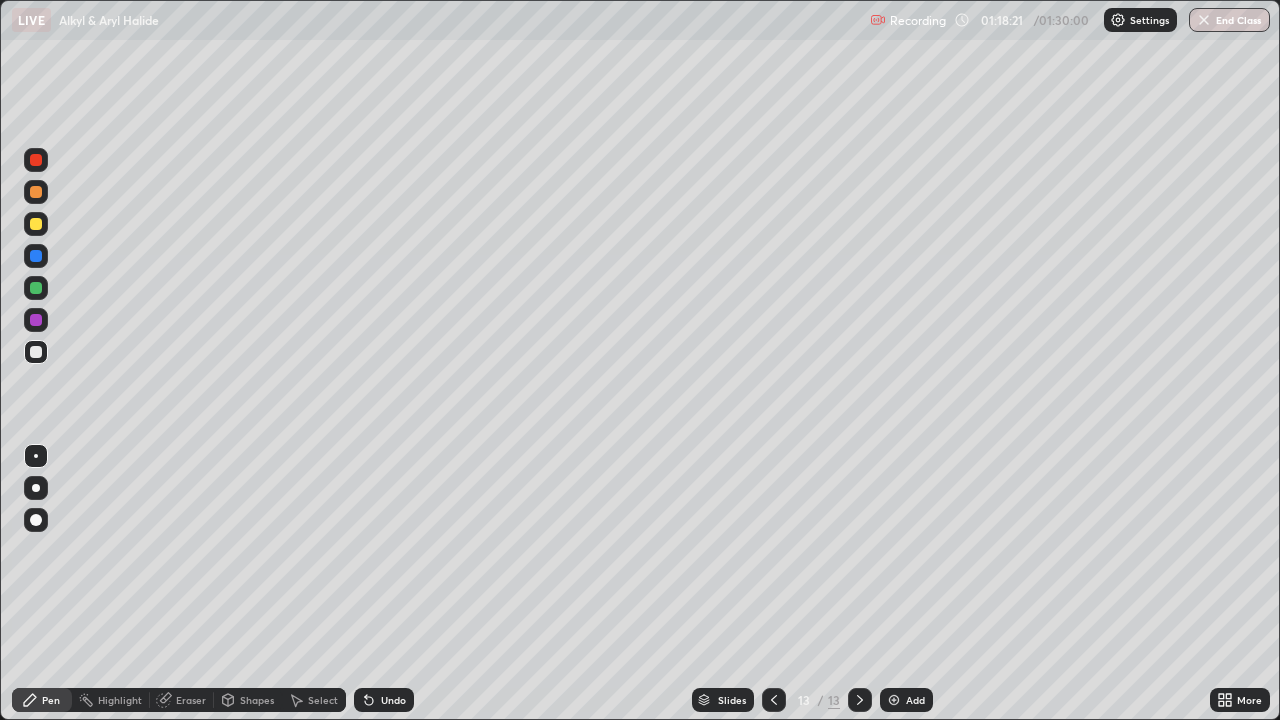 click on "Undo" at bounding box center [393, 700] 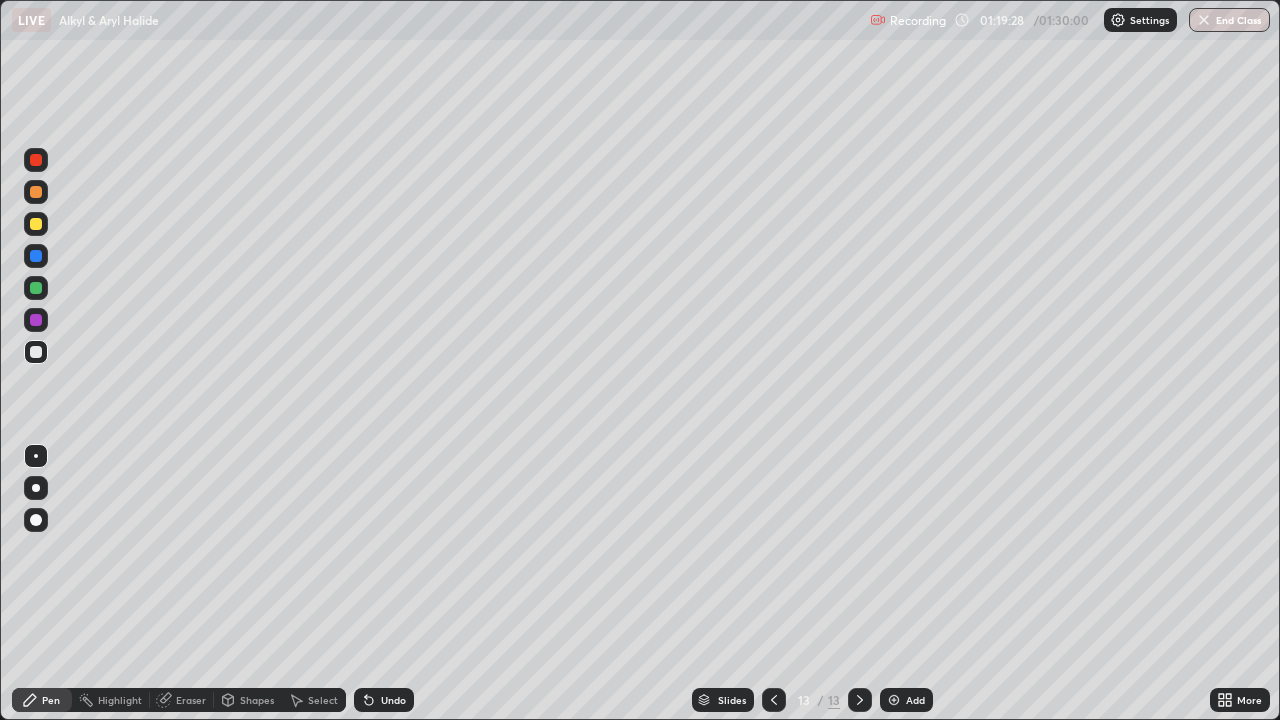 click 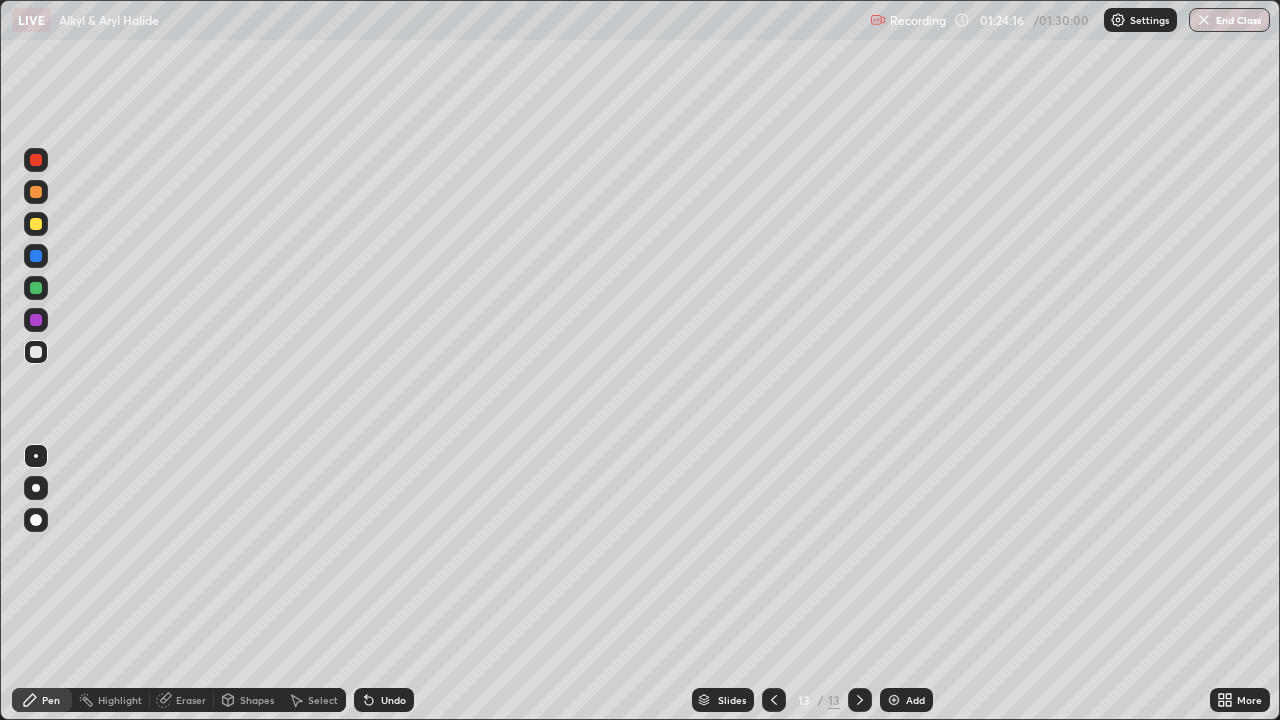 click on "End Class" at bounding box center [1229, 20] 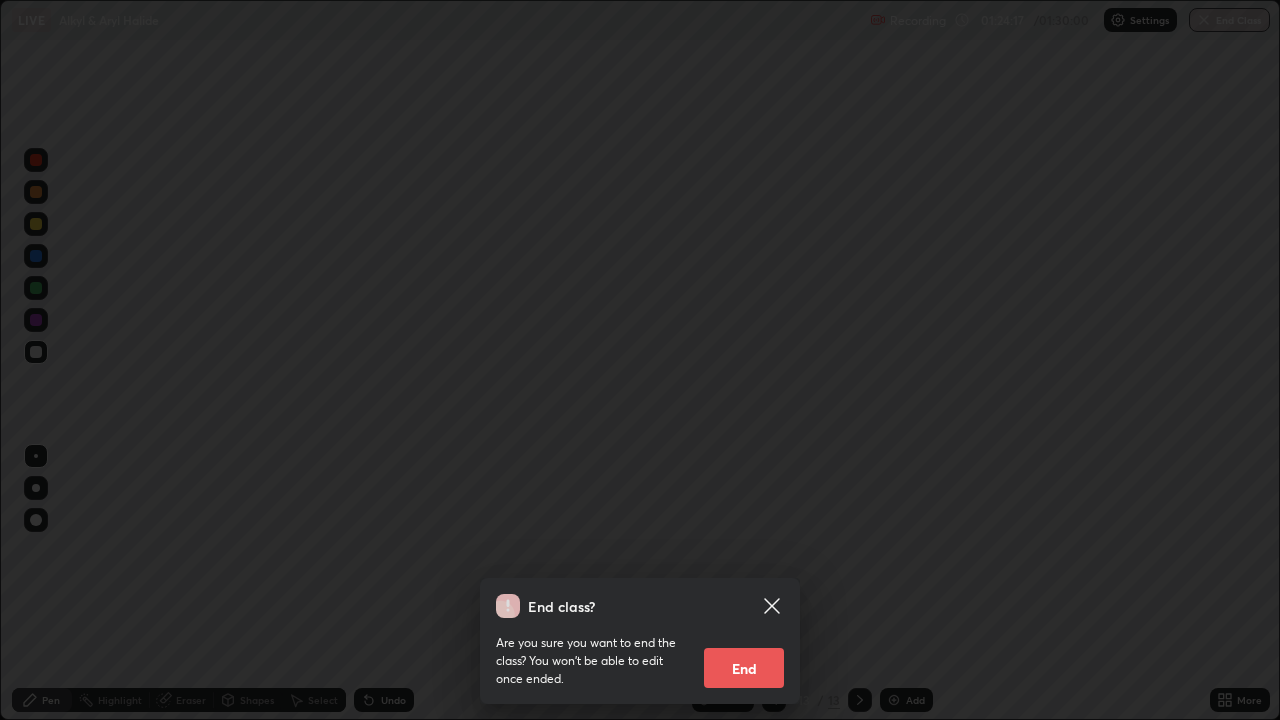 click on "End" at bounding box center [744, 668] 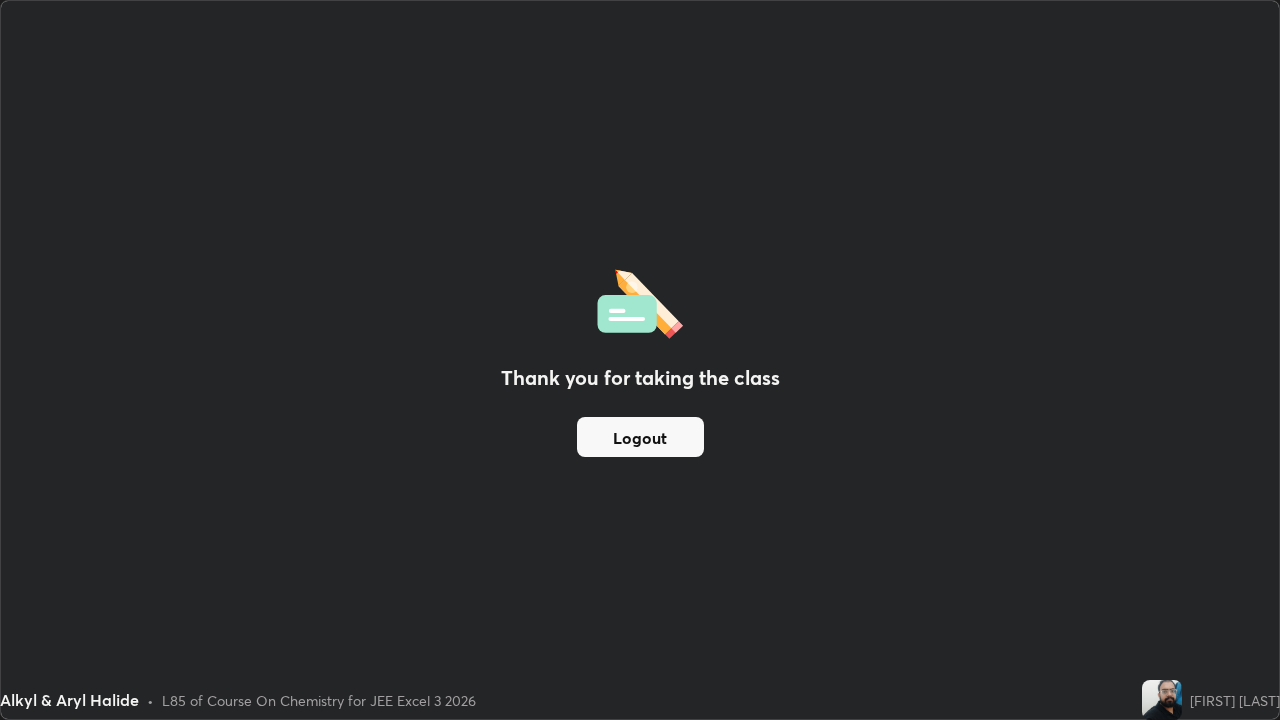 click on "Logout" at bounding box center [640, 437] 